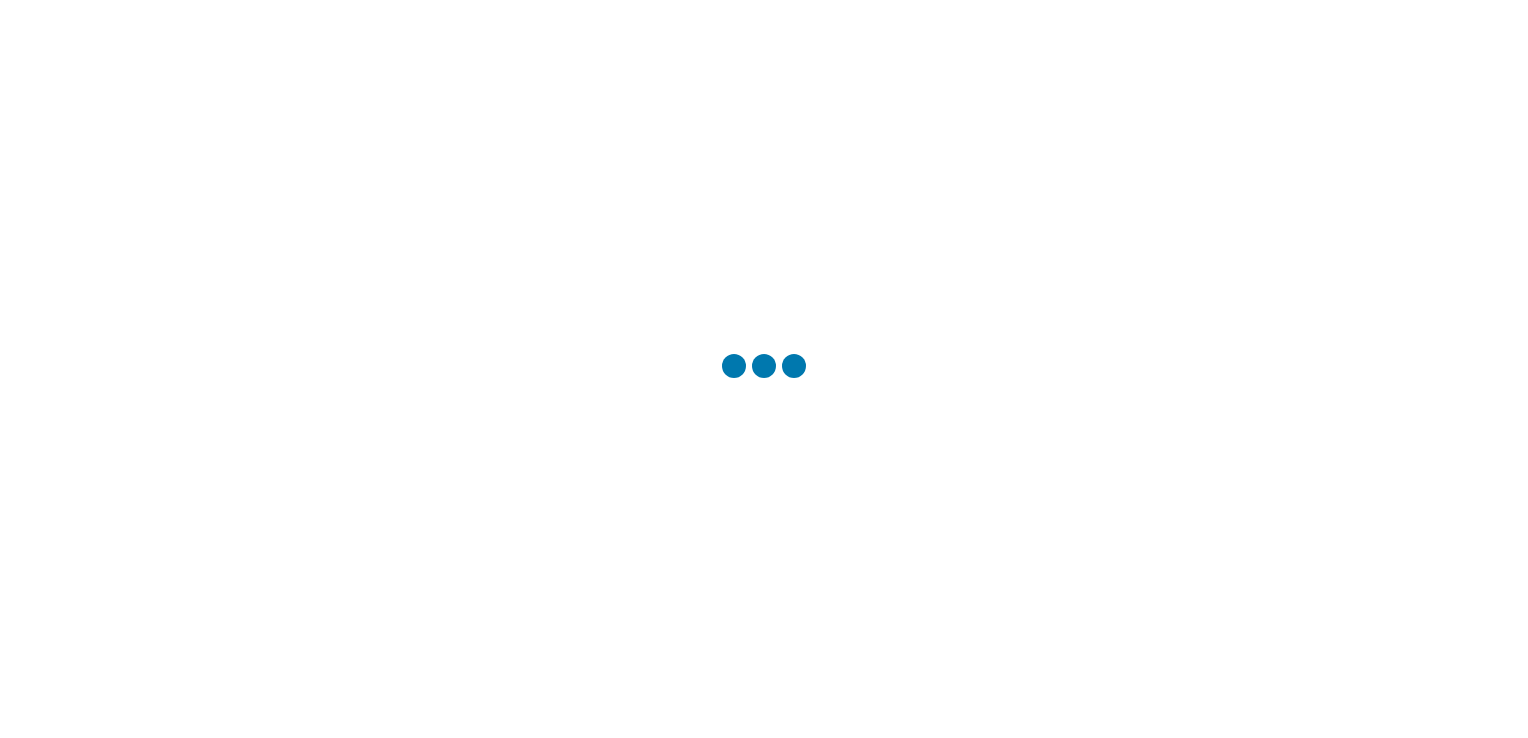 scroll, scrollTop: 0, scrollLeft: 0, axis: both 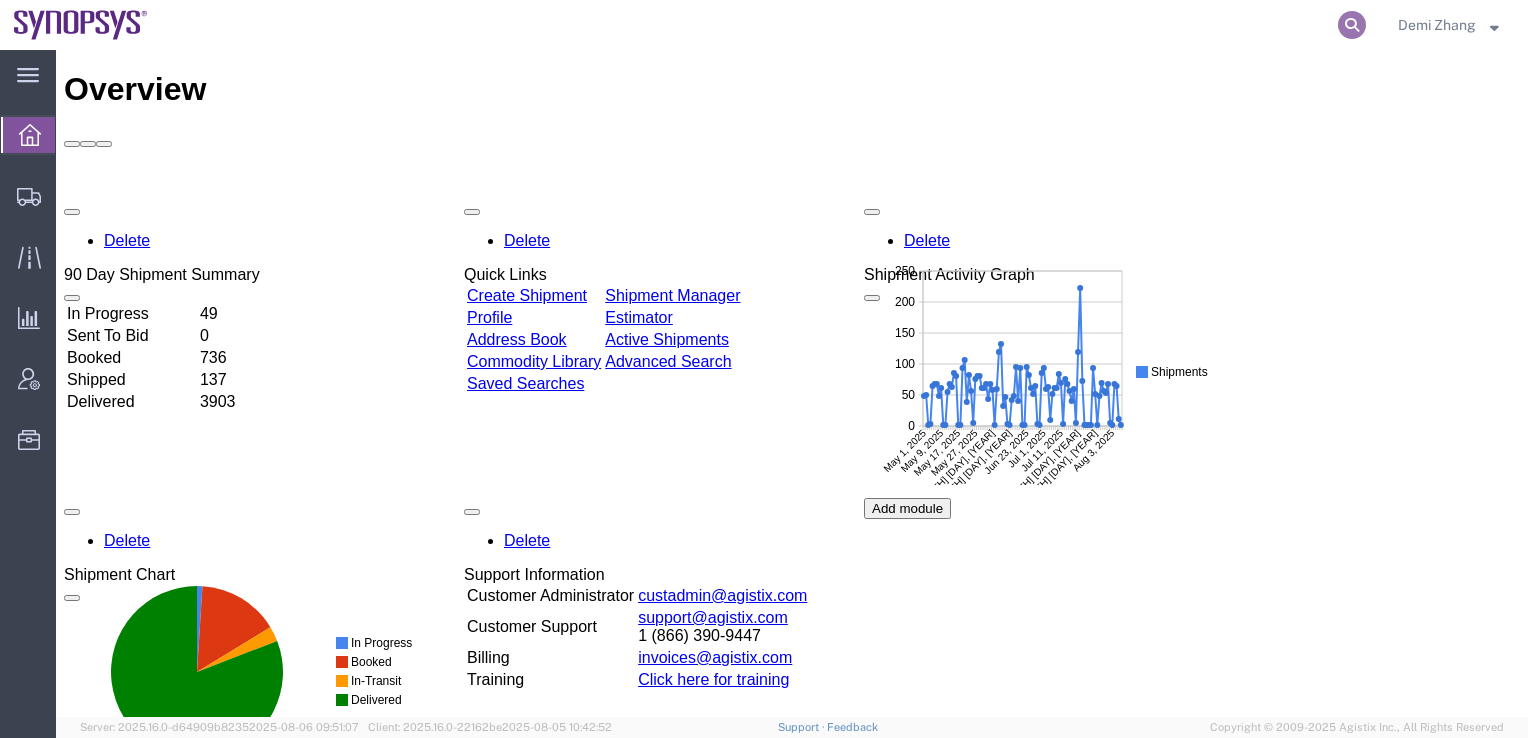 click 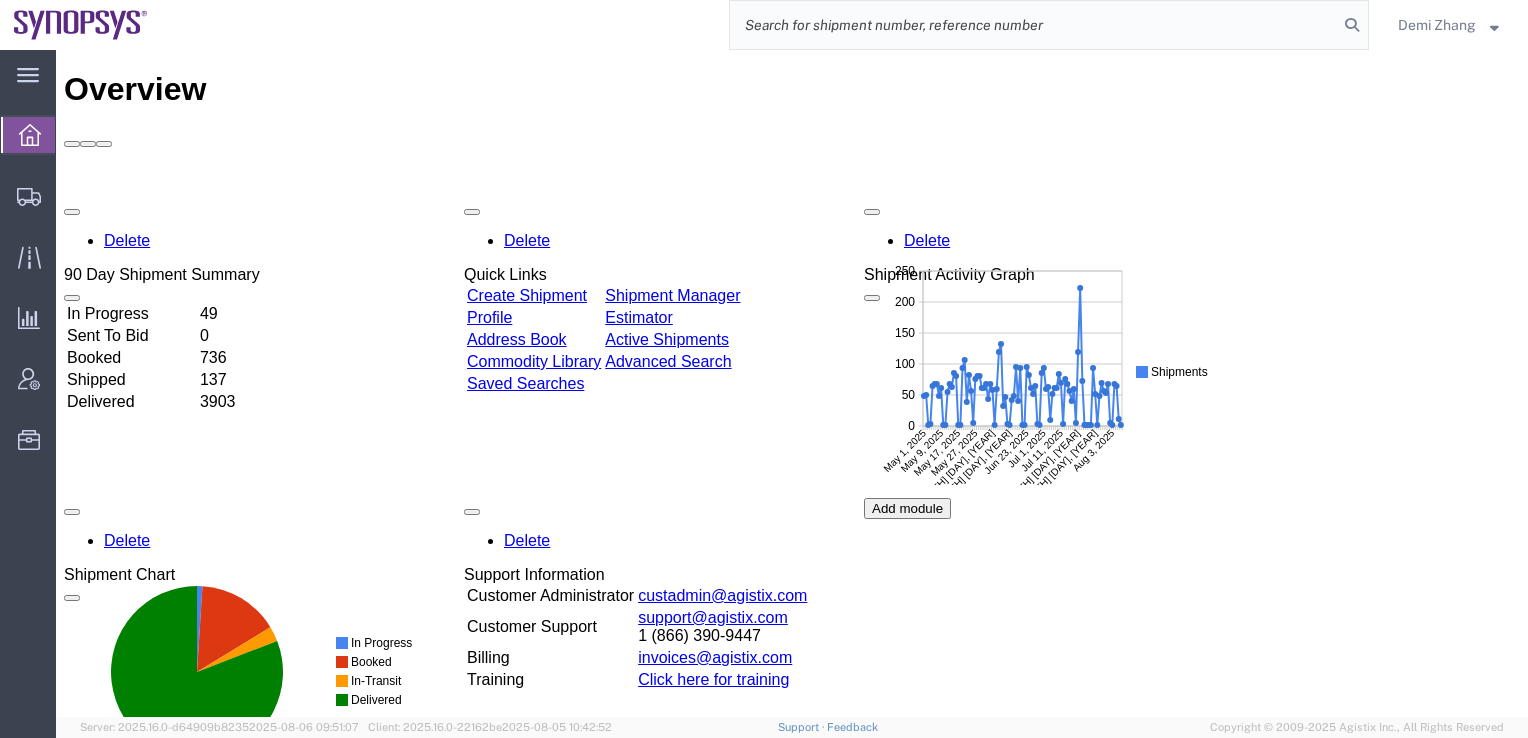 paste on "56425269" 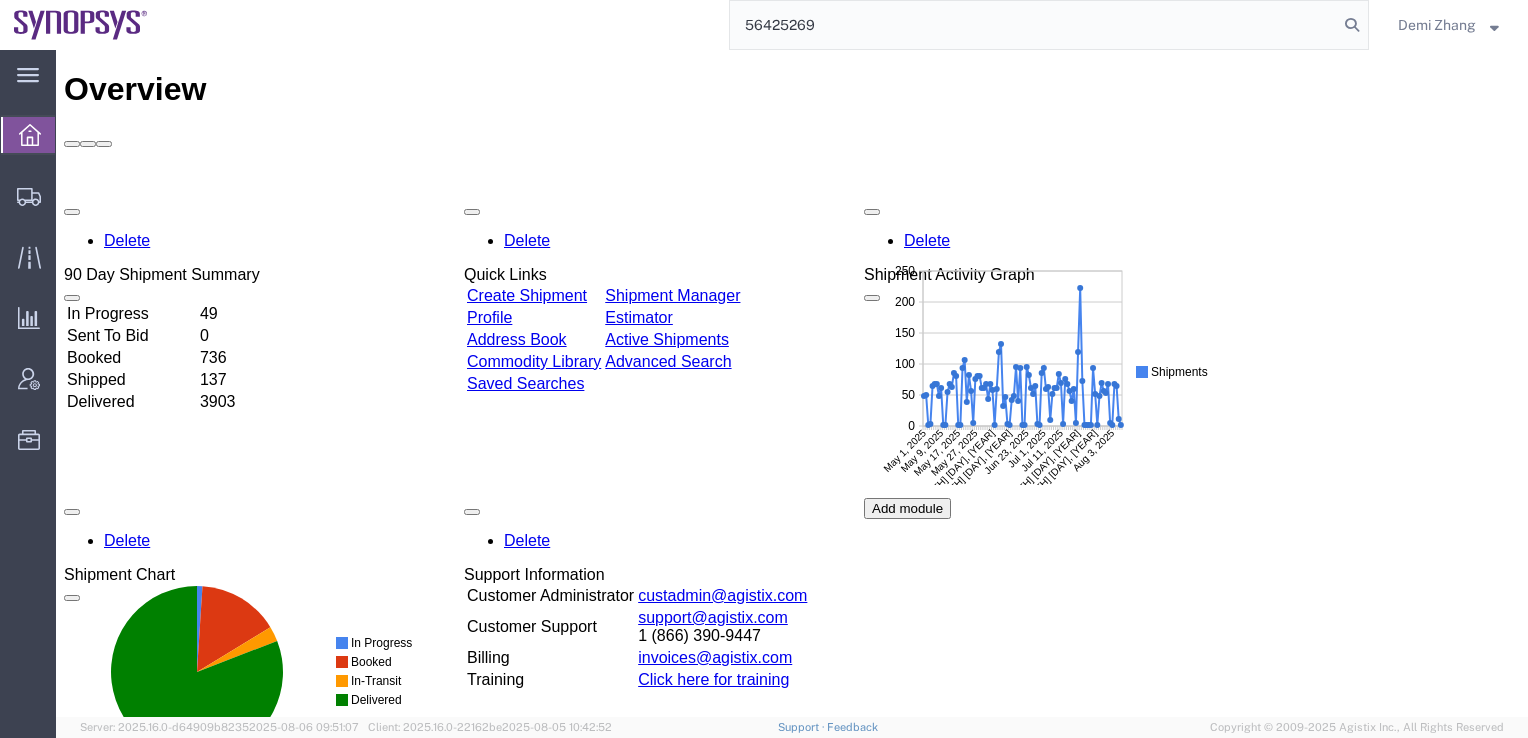 type on "56425269" 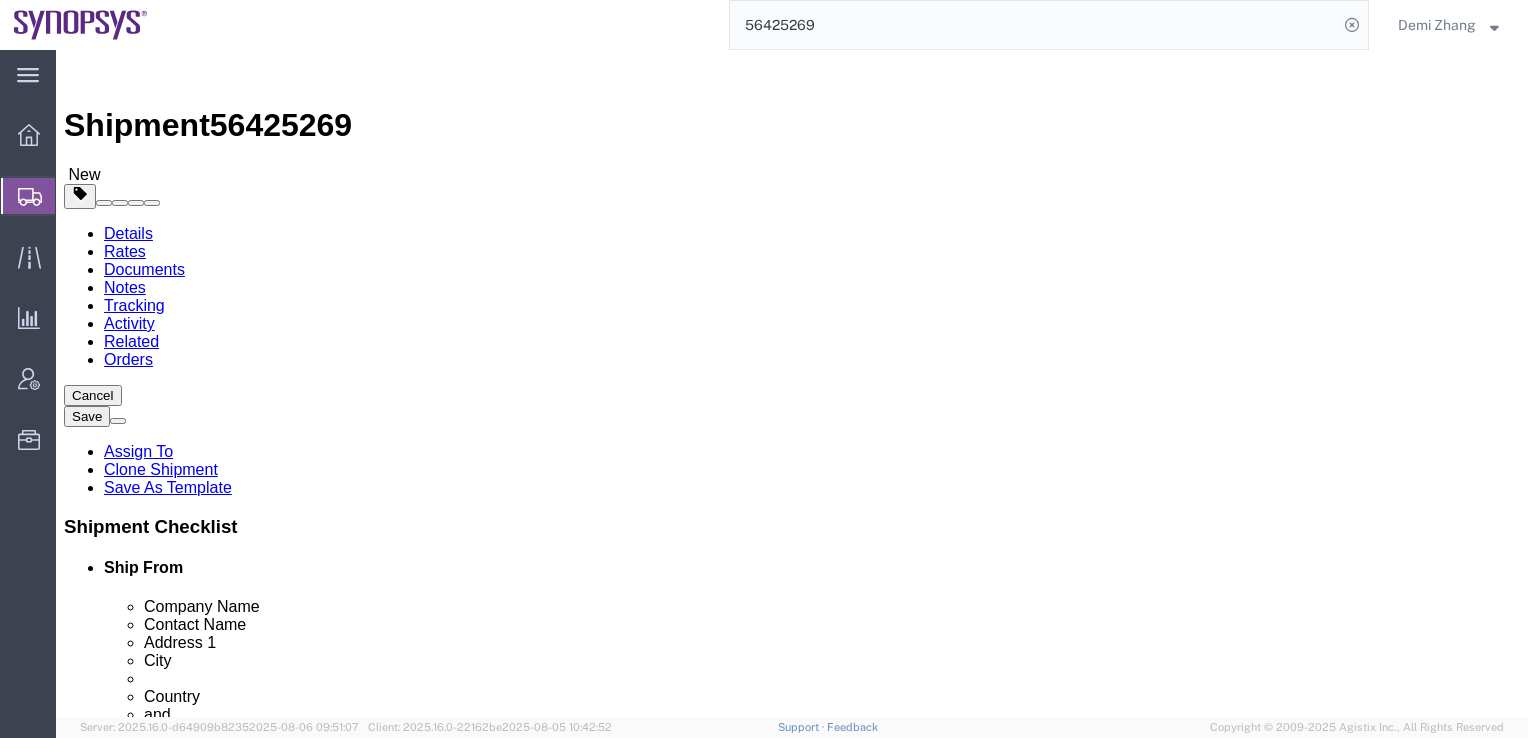 select 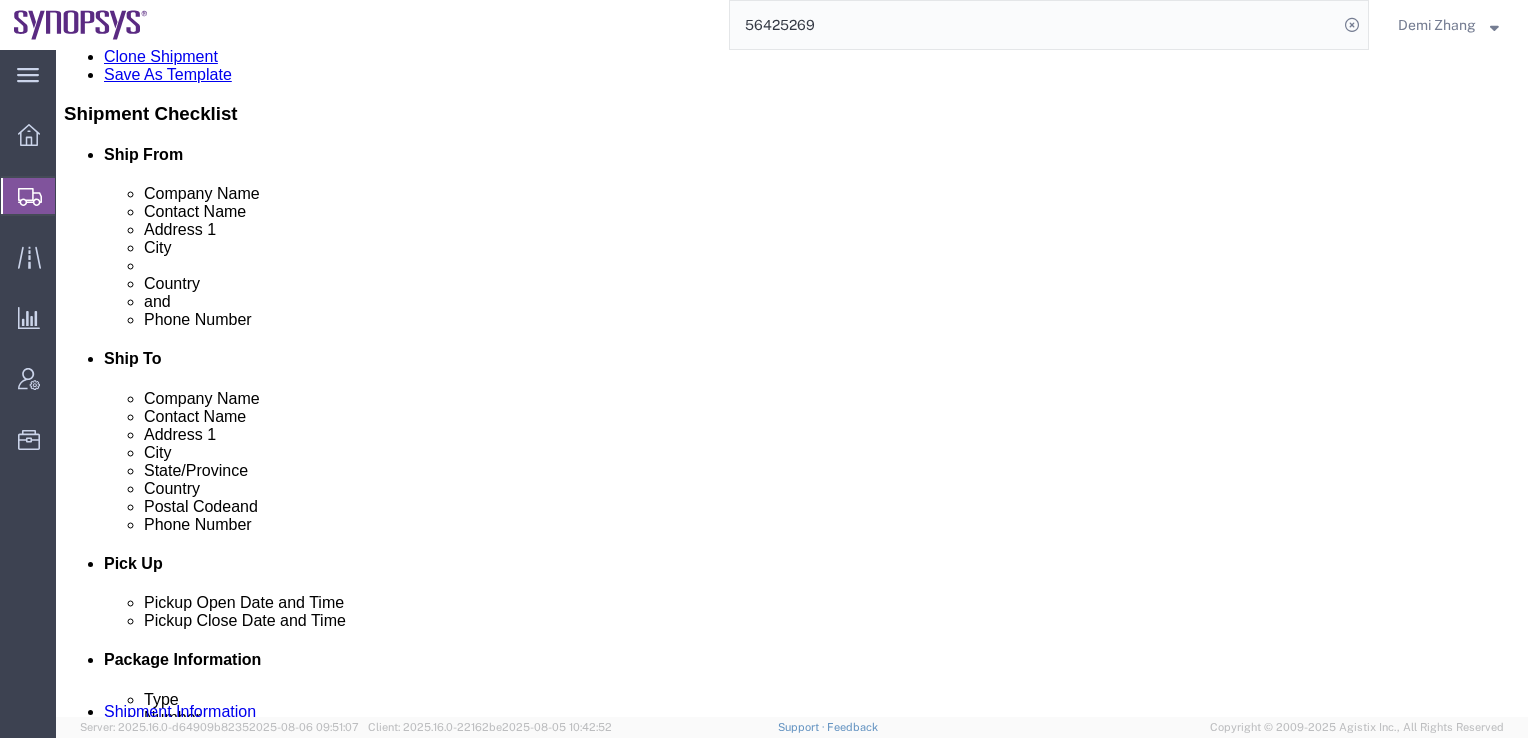 scroll, scrollTop: 600, scrollLeft: 0, axis: vertical 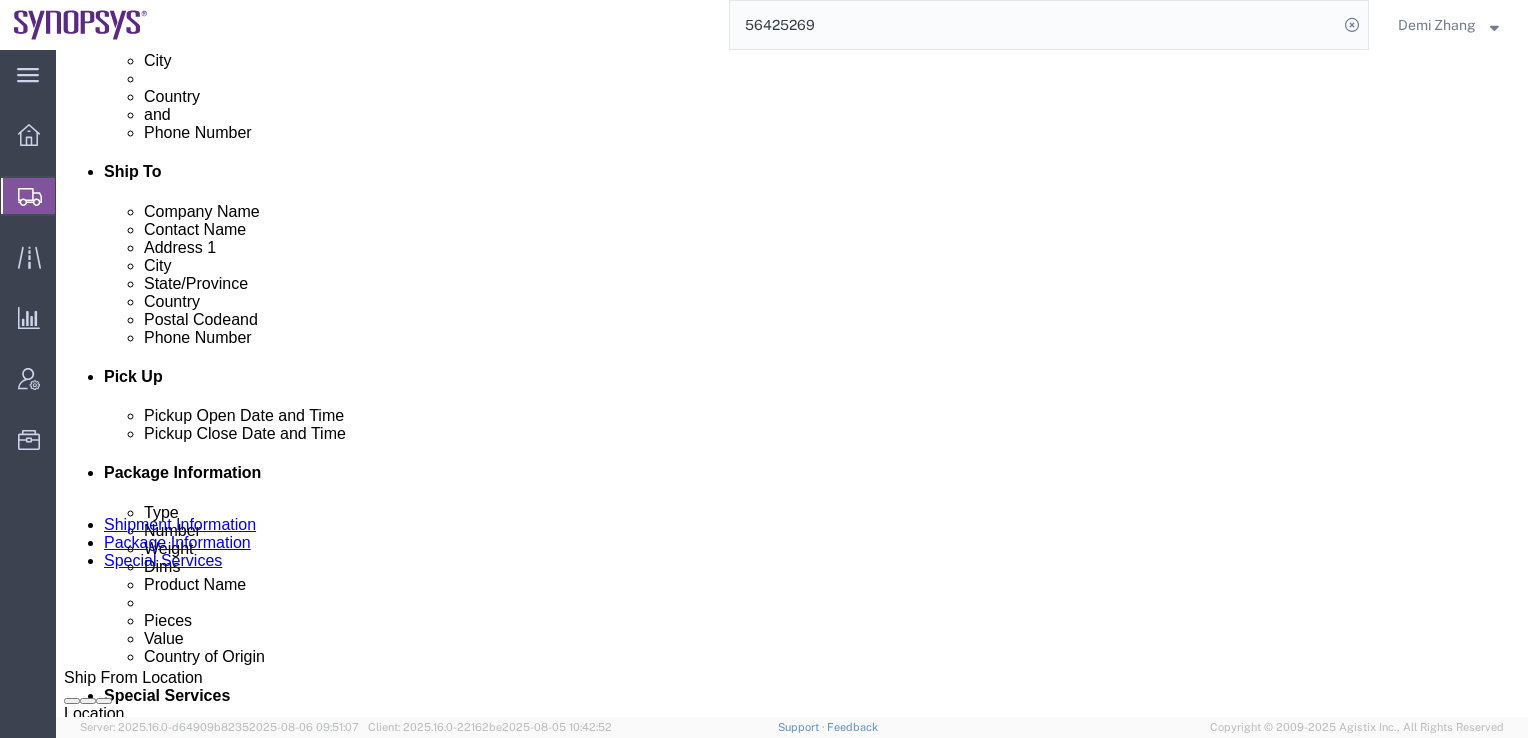 click 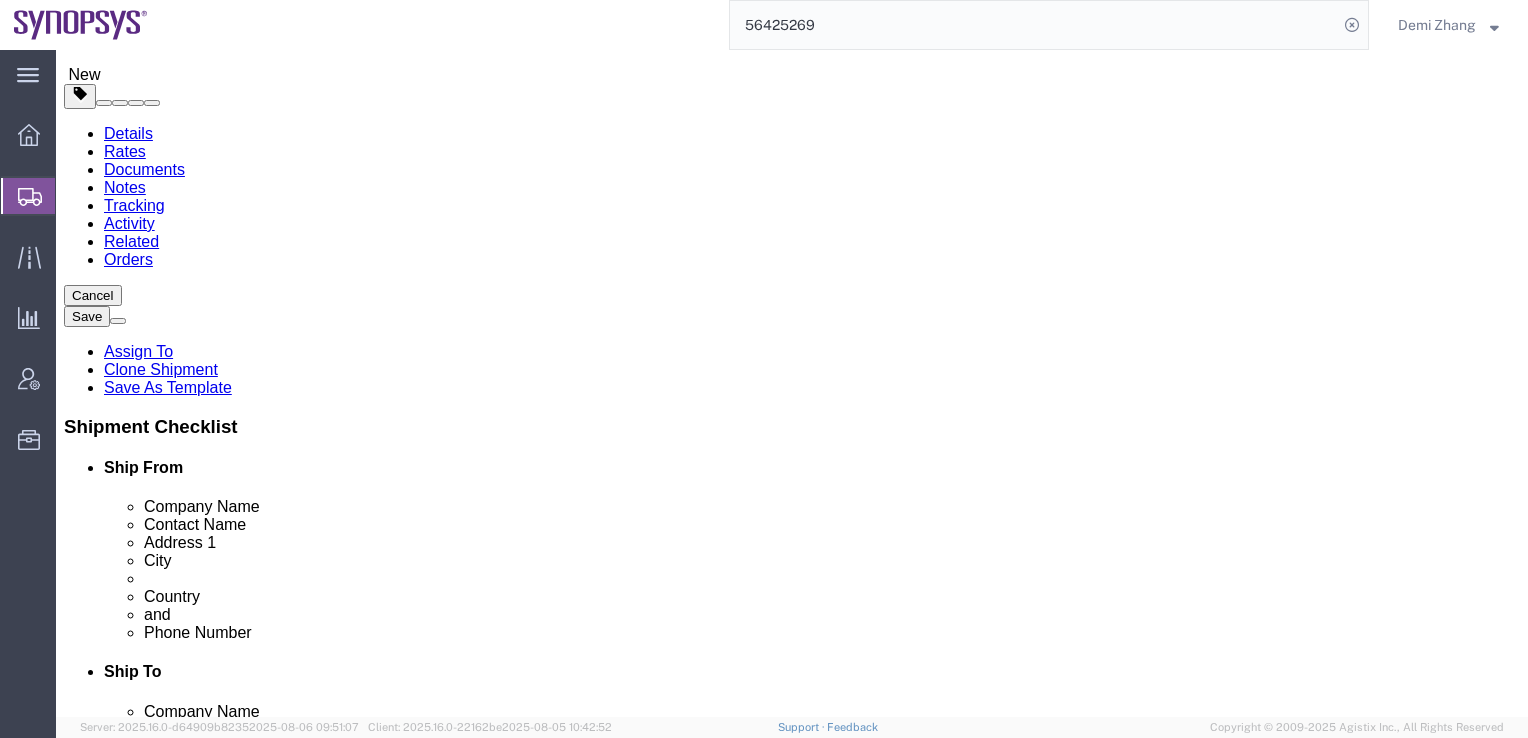 scroll, scrollTop: 0, scrollLeft: 0, axis: both 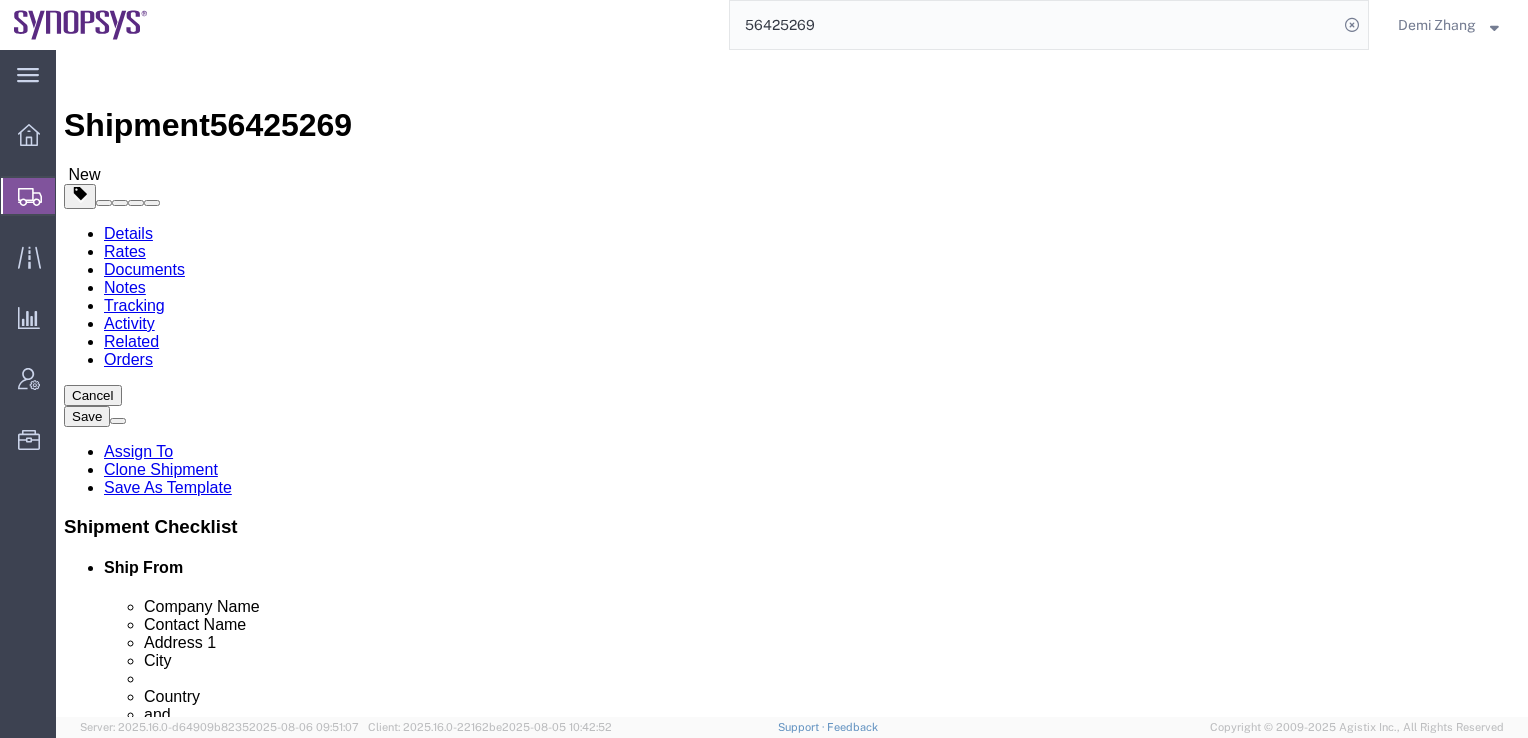 click on "Pieces: 20.00 Each Total value: 22600.00 USD" 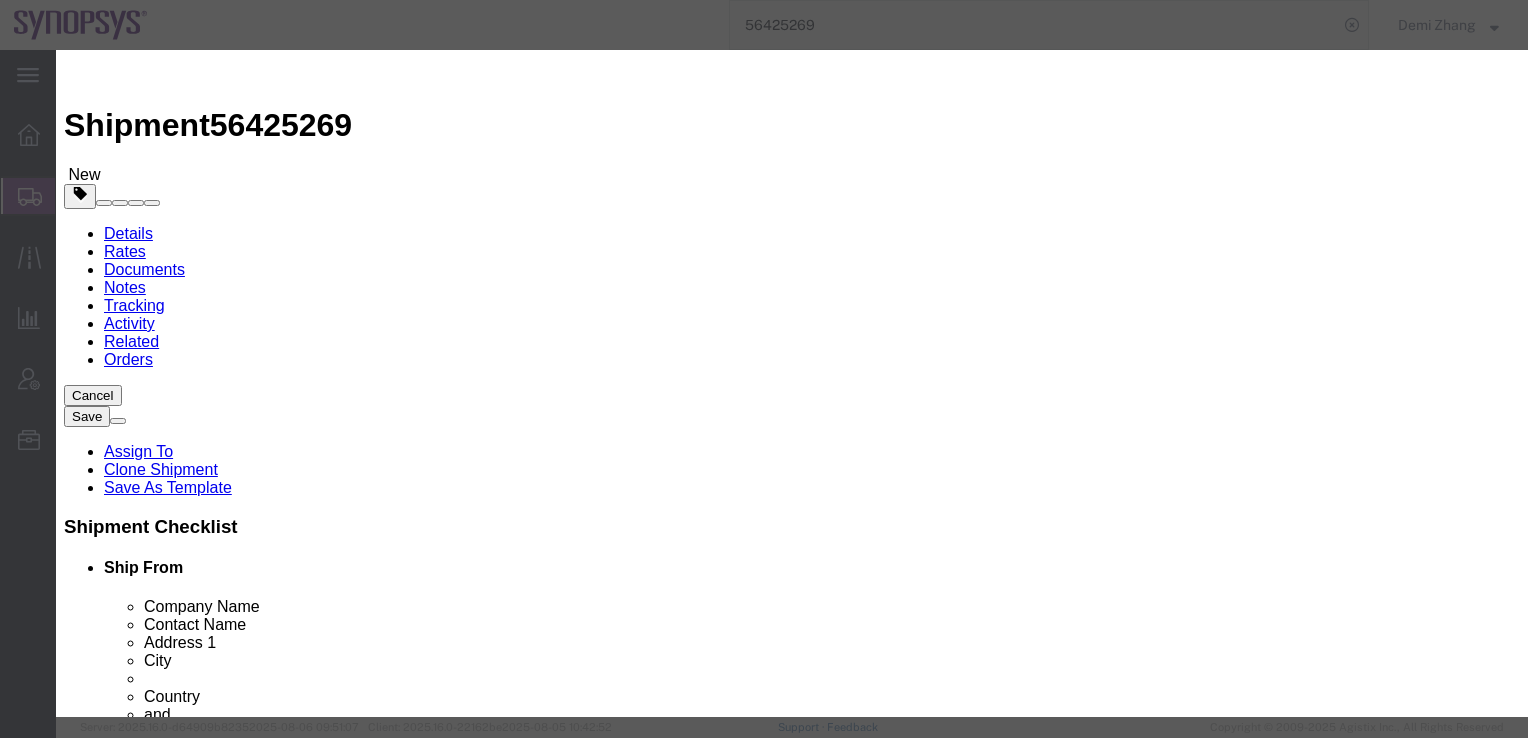 click on "Save & Close" 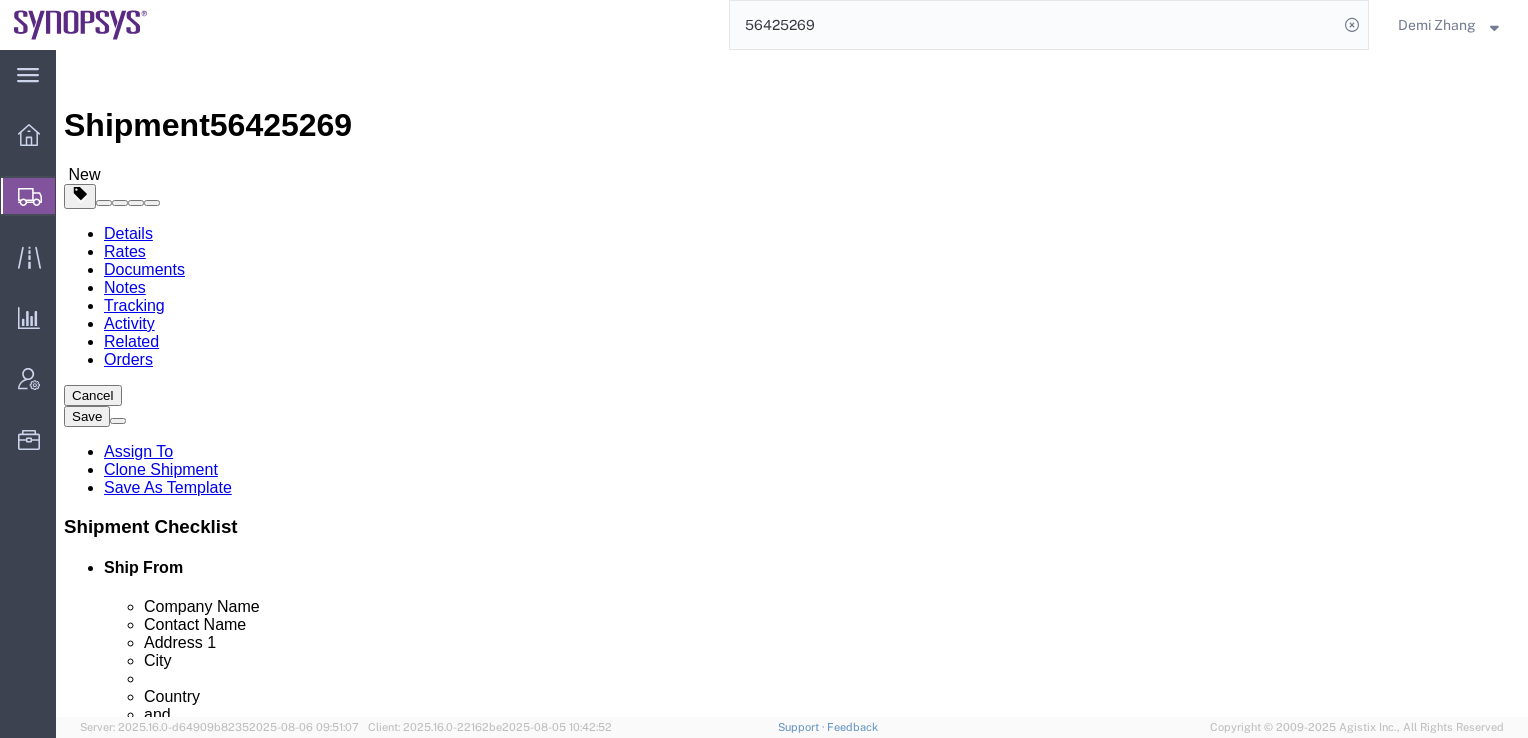 click 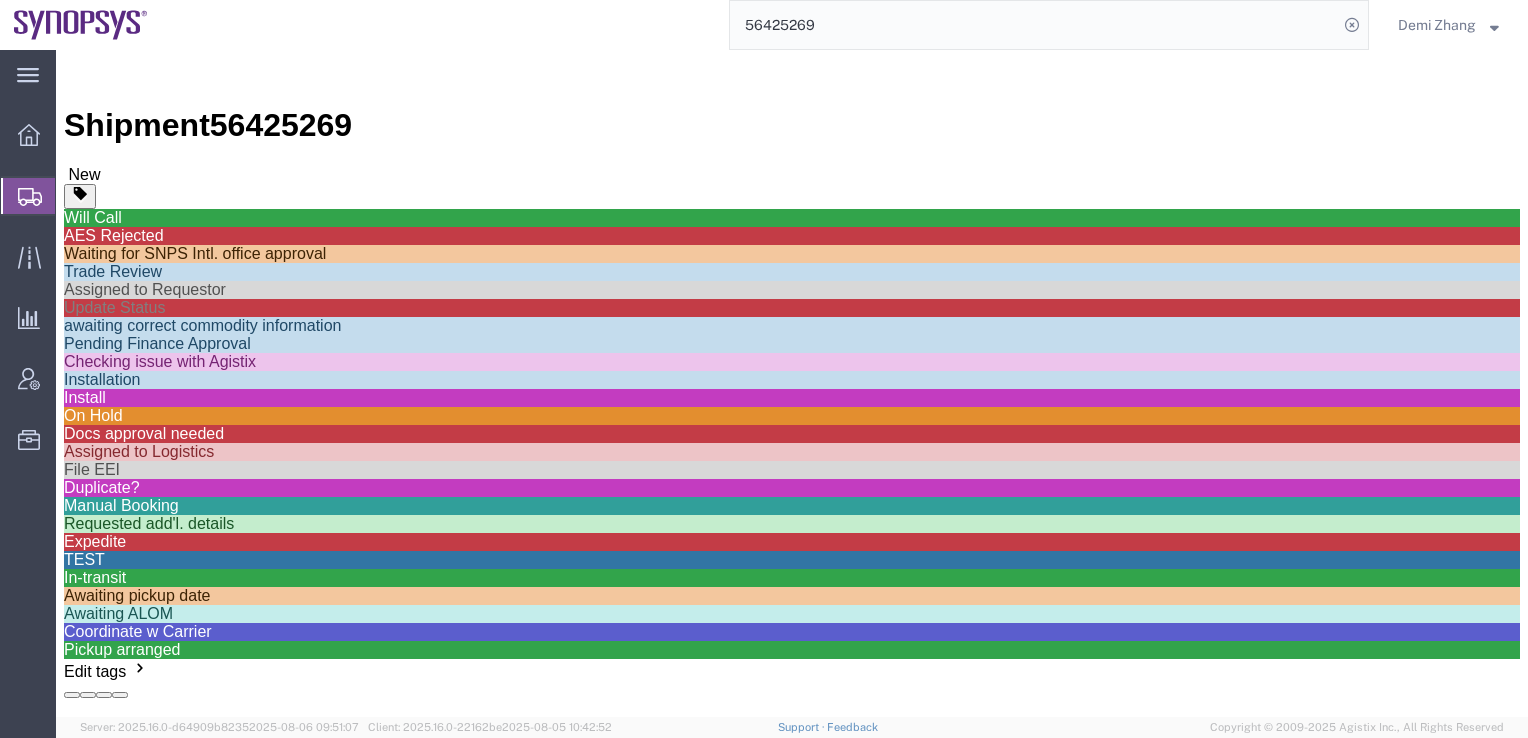 scroll, scrollTop: 800, scrollLeft: 0, axis: vertical 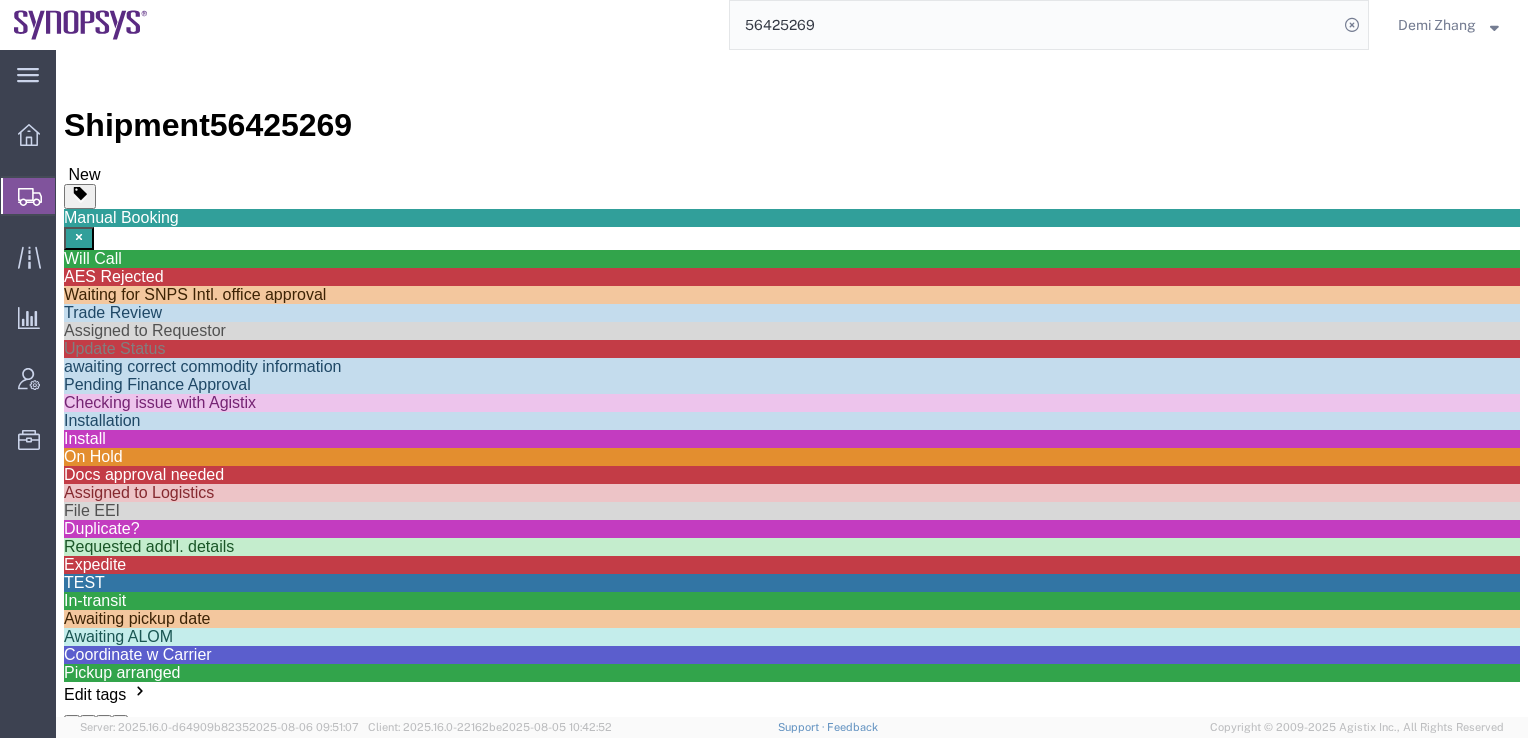 click on "Shipment Information Package Information Special Services" 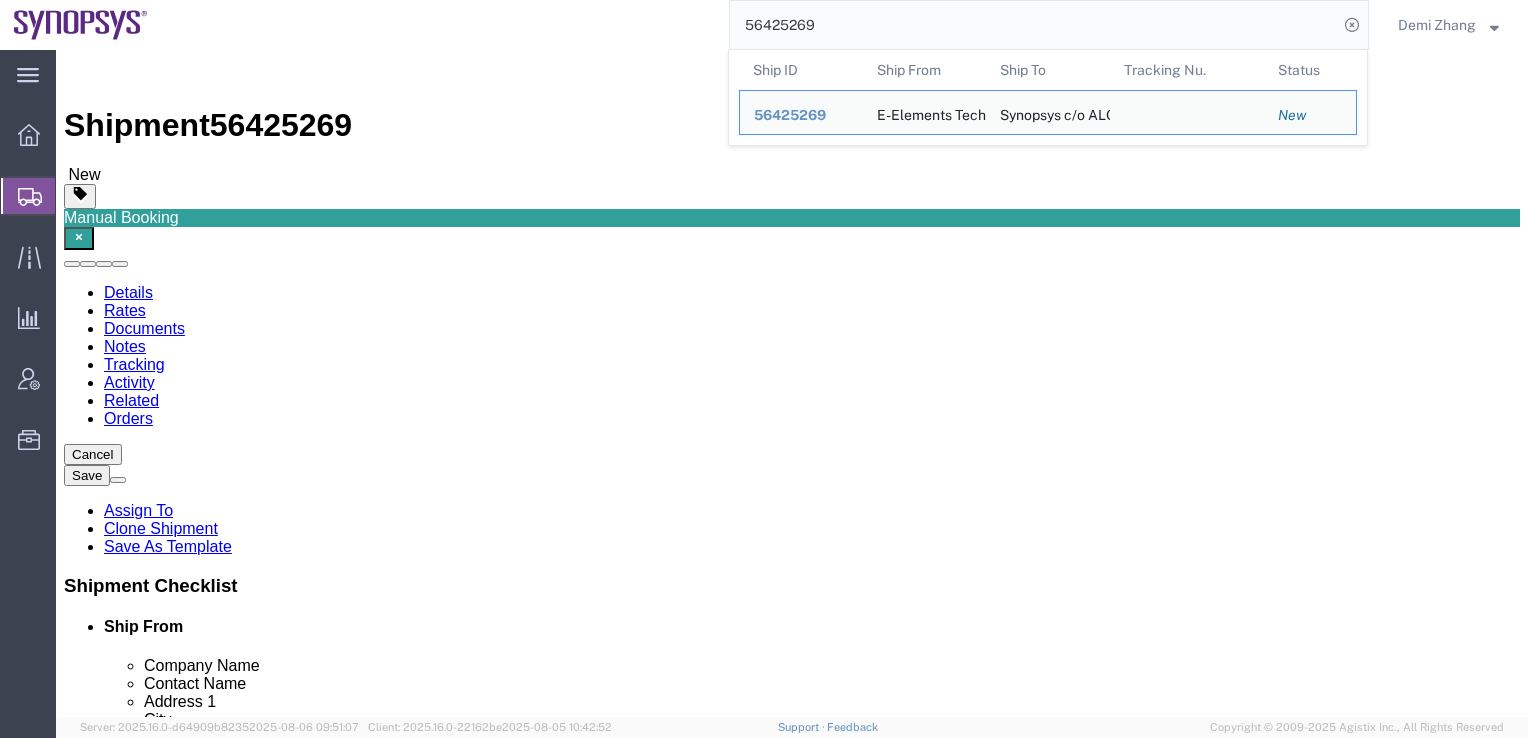 click on "56425269" 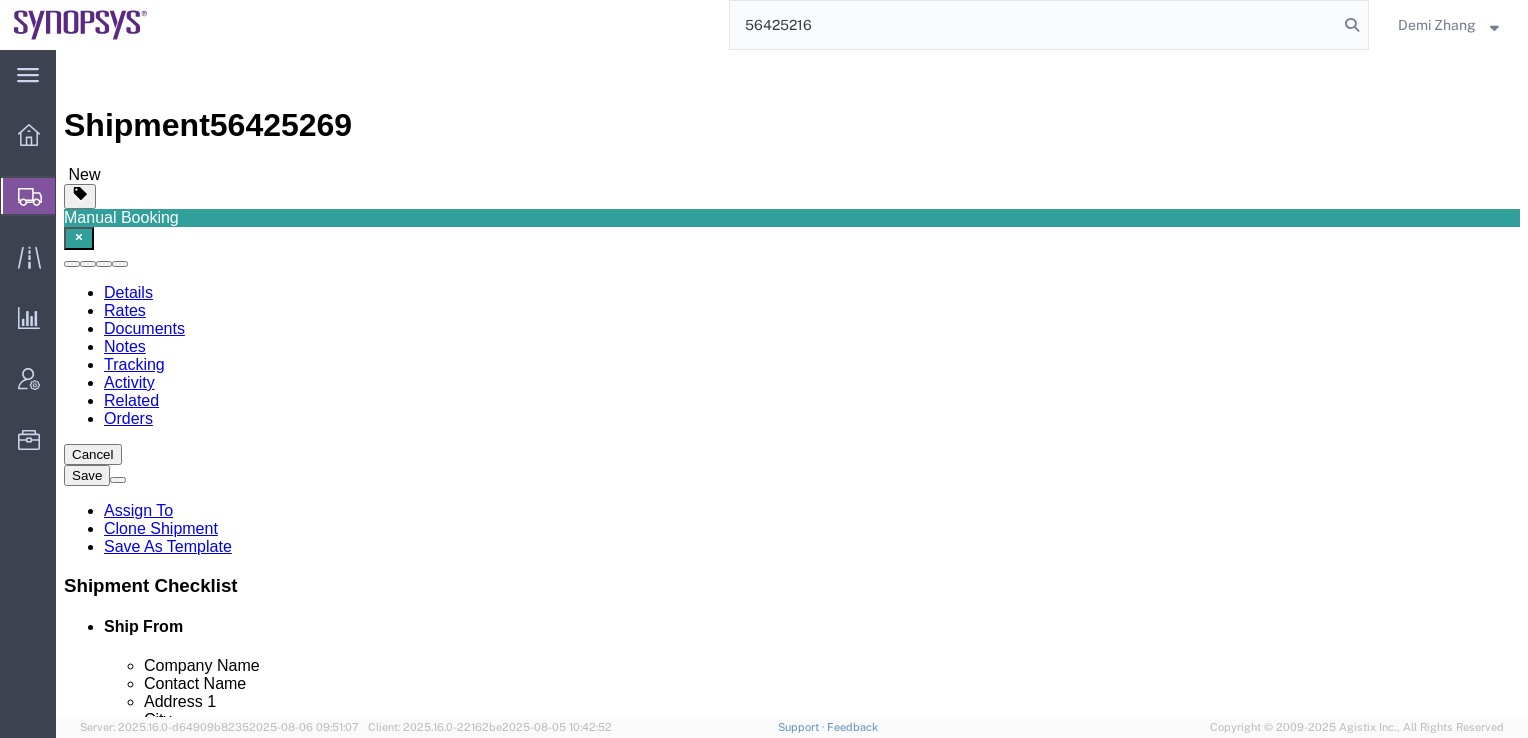 type on "56425216" 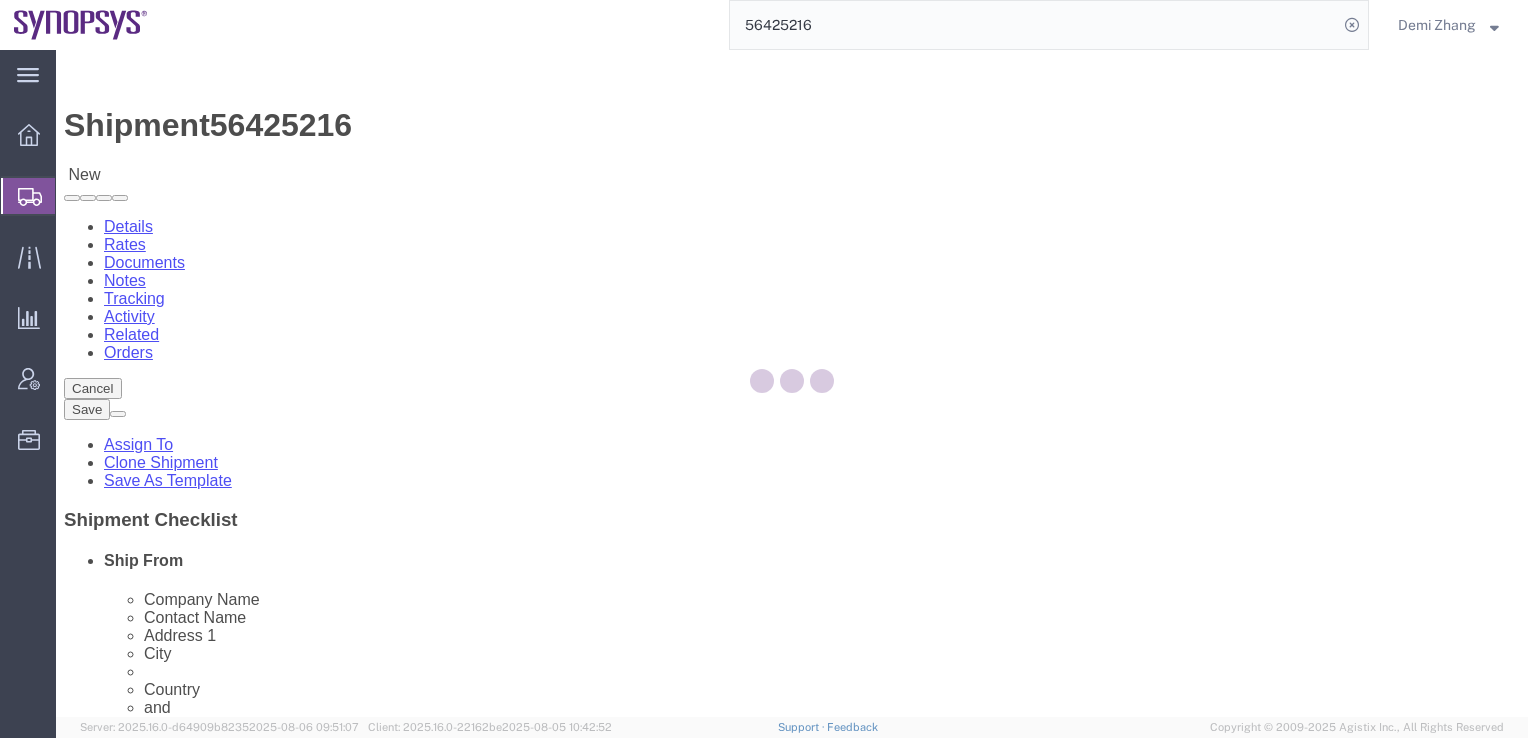 select on "63151" 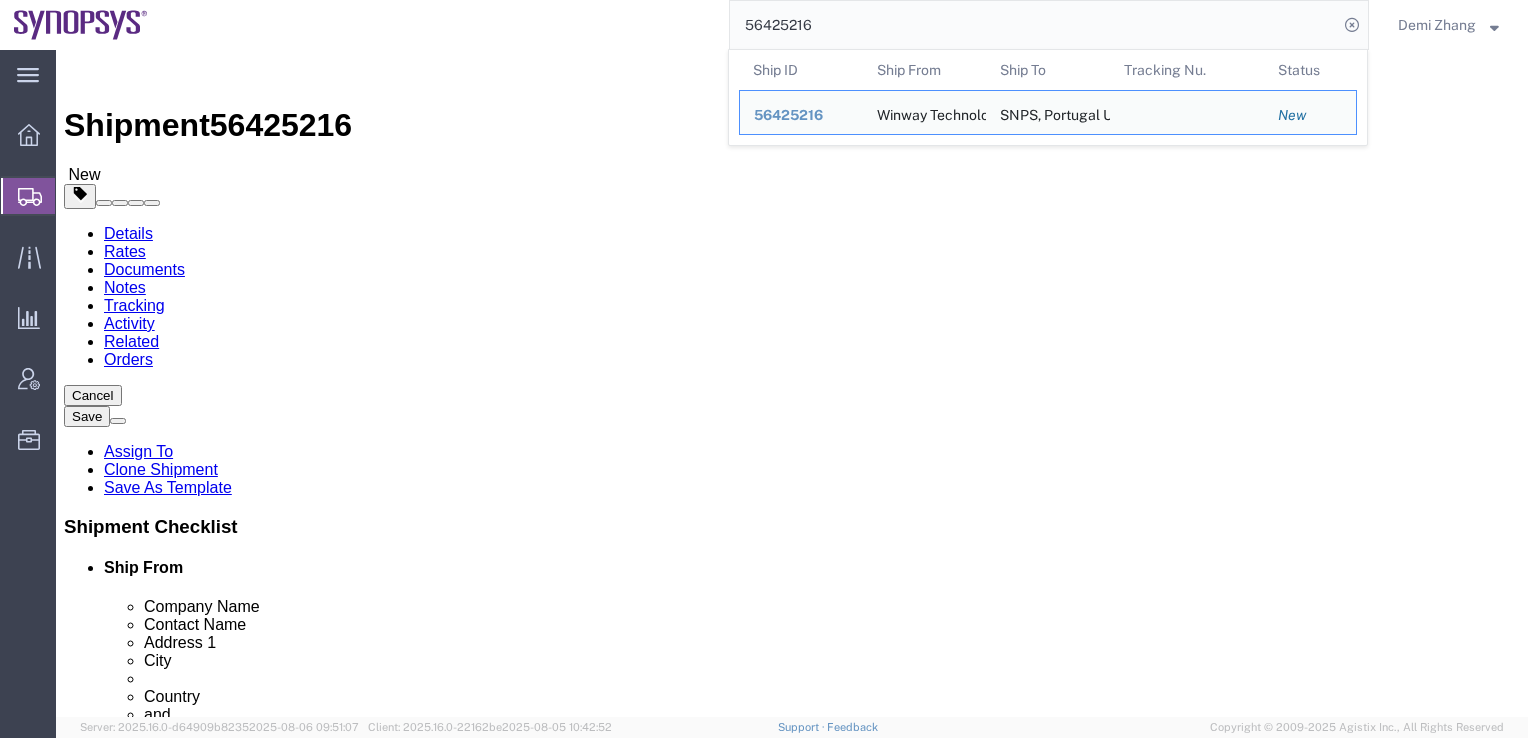 click on "City" 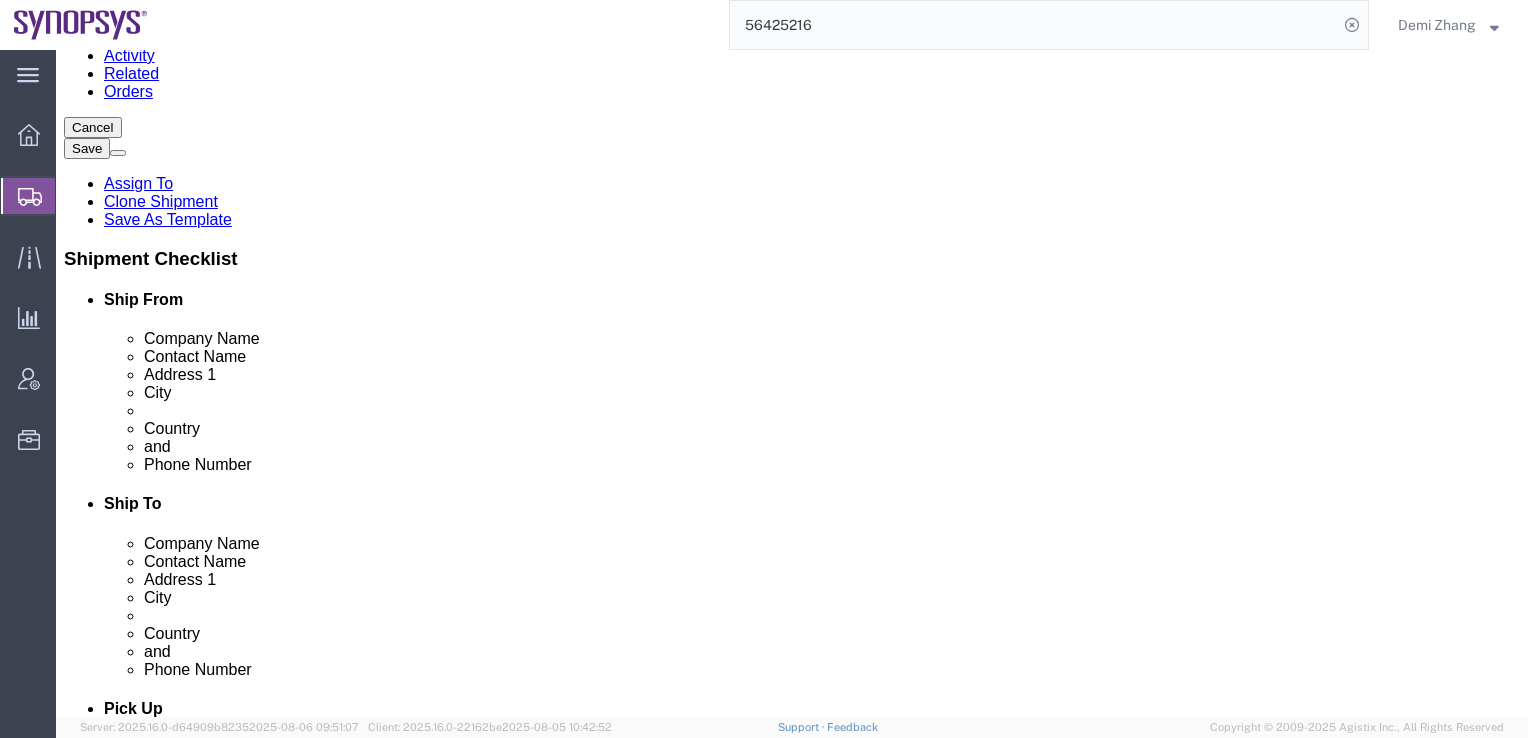 scroll, scrollTop: 400, scrollLeft: 0, axis: vertical 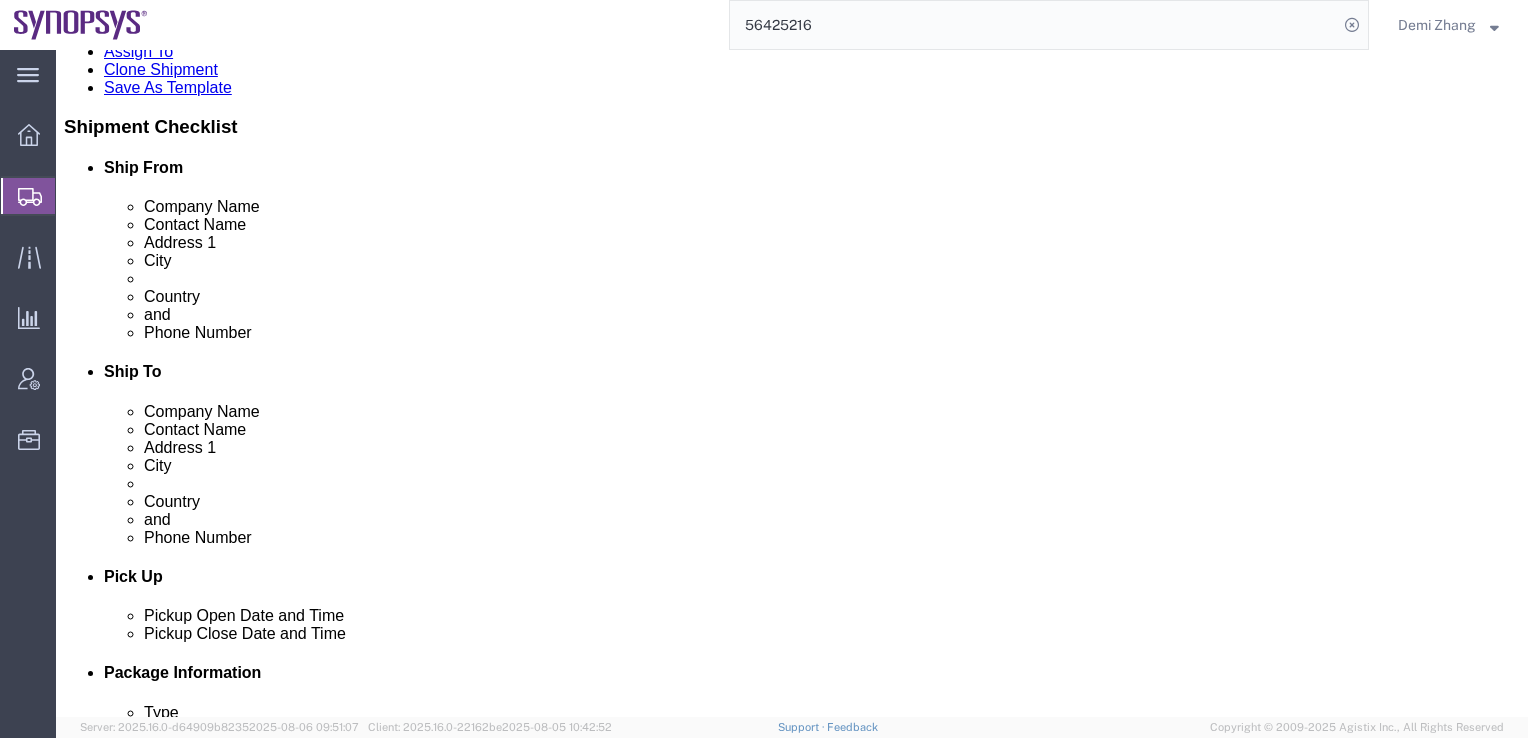 click on "ADDITIONAL INFORMATION" 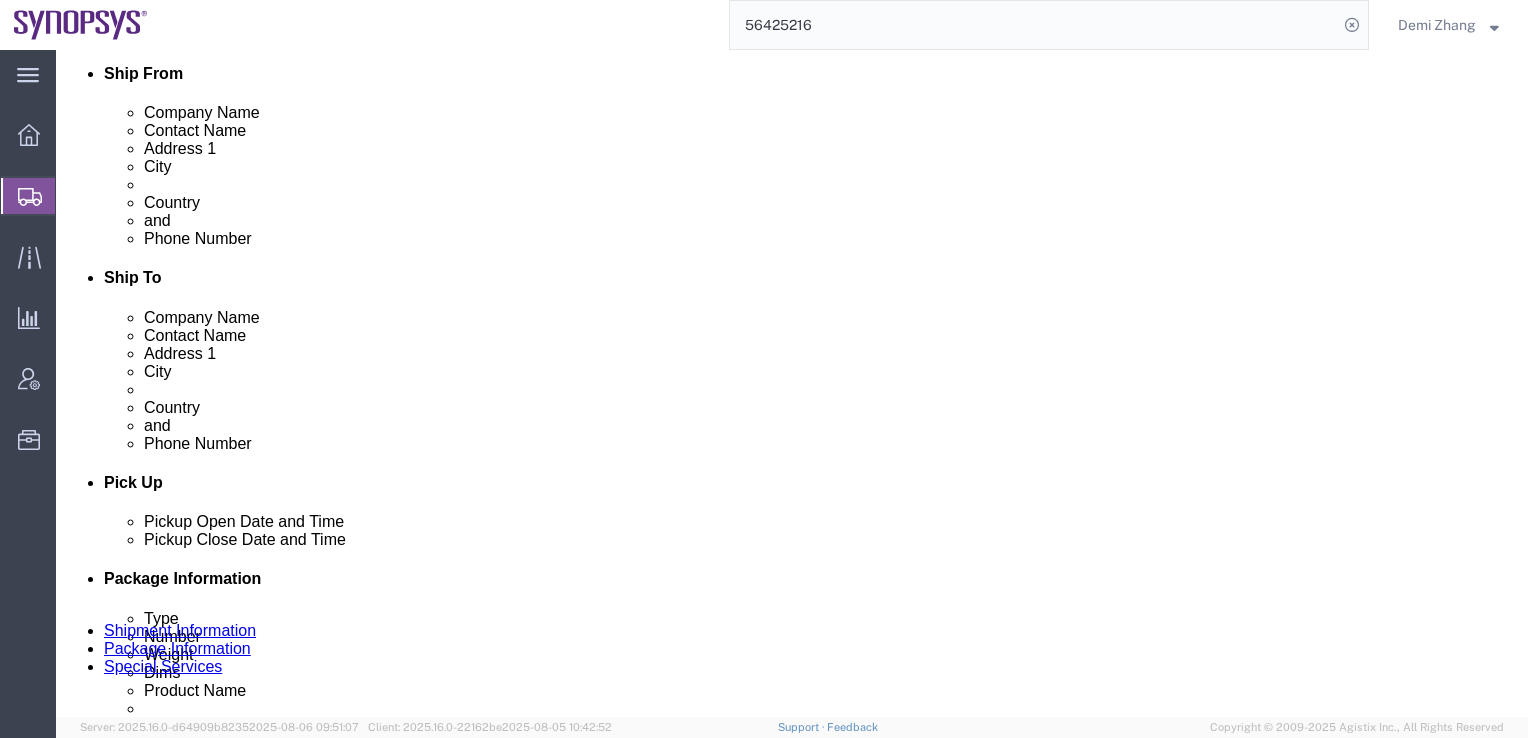 scroll, scrollTop: 600, scrollLeft: 0, axis: vertical 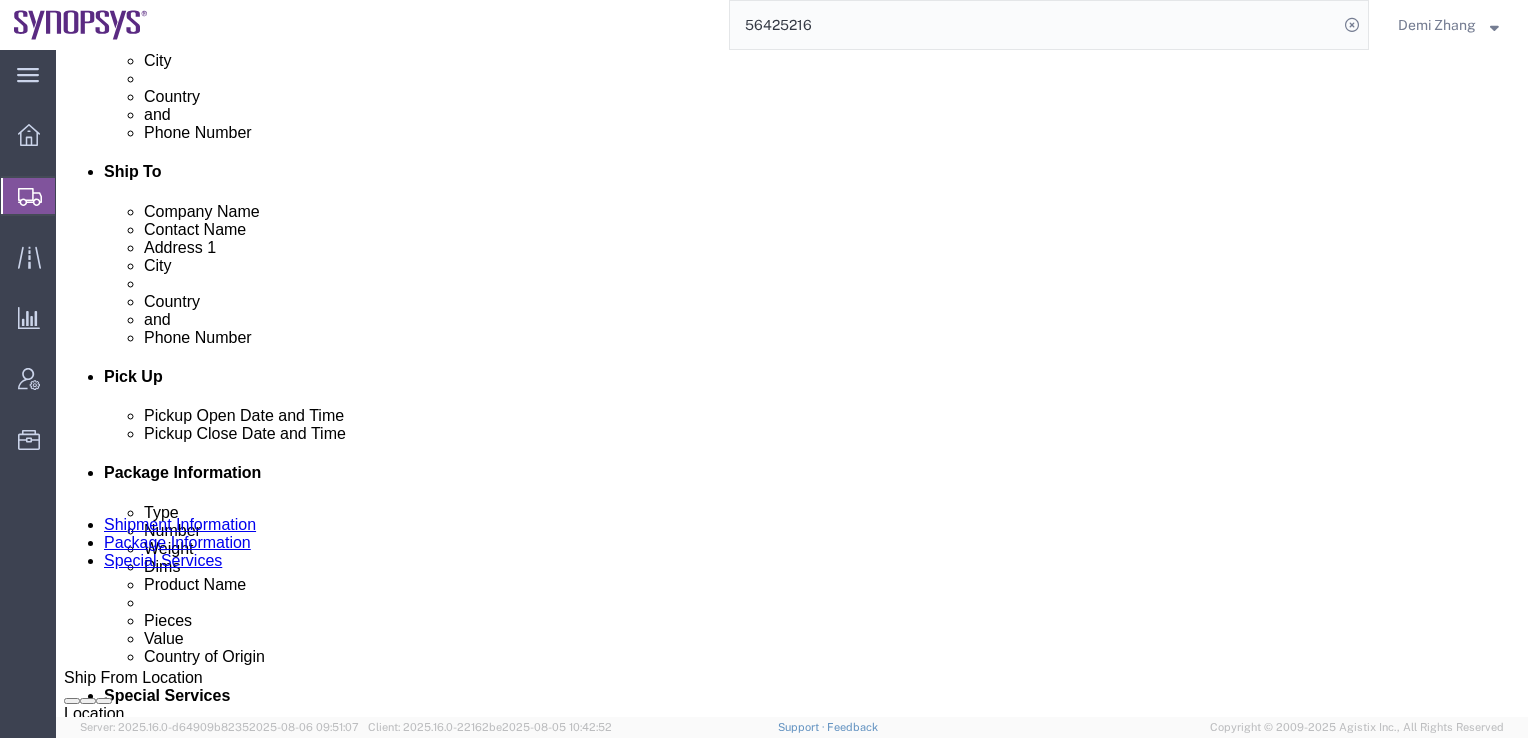 click on "Aug 08 2025 4:00 PM" 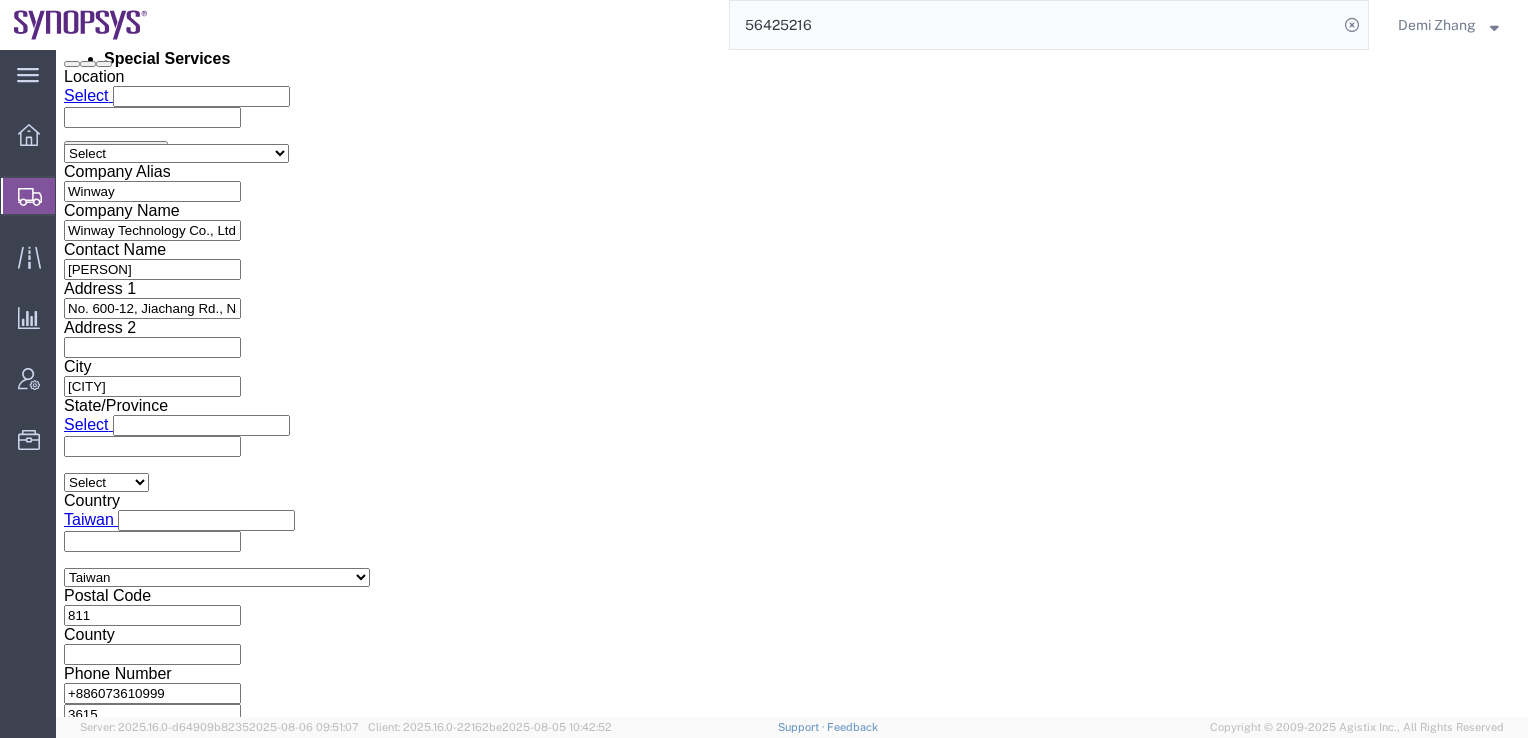 type on "3:00 PM" 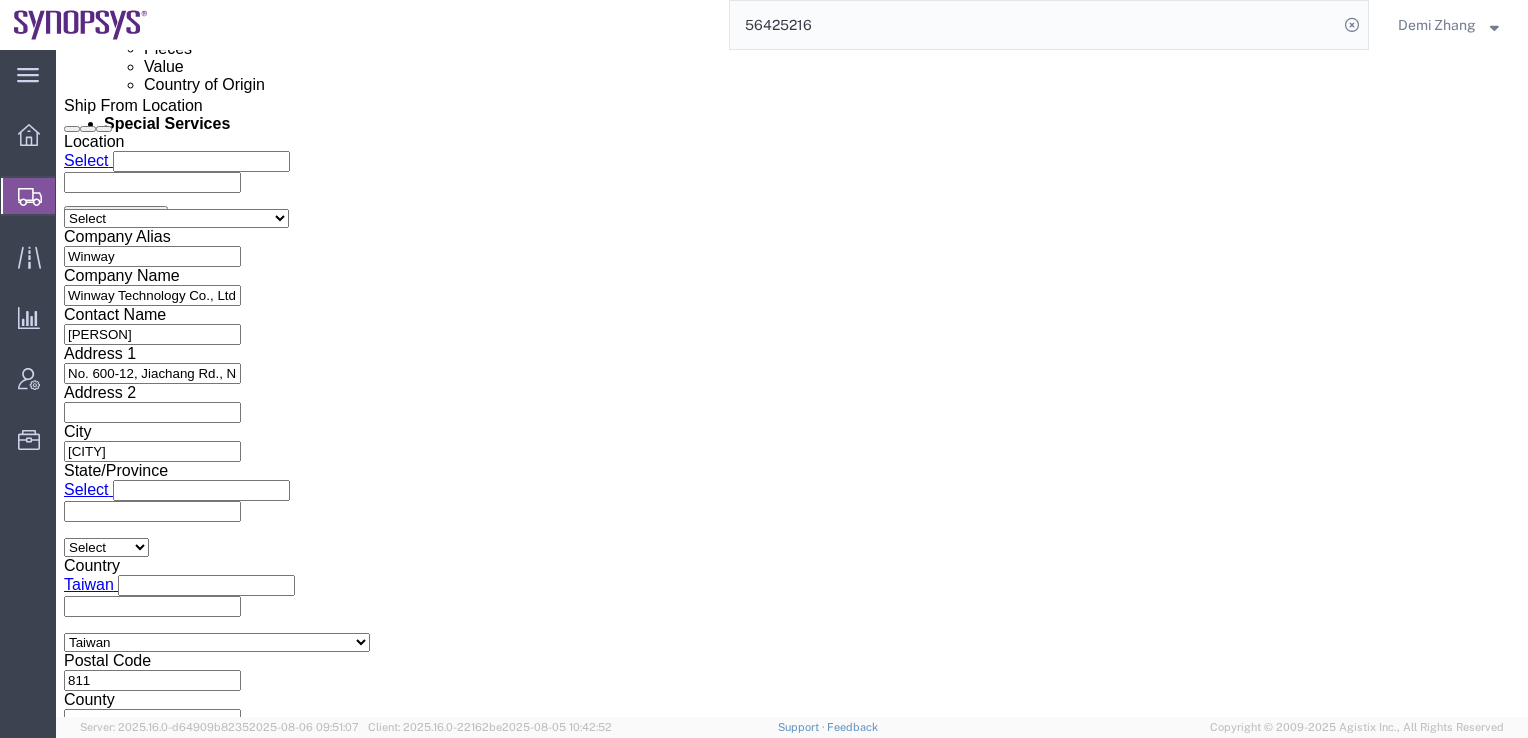 scroll, scrollTop: 1137, scrollLeft: 0, axis: vertical 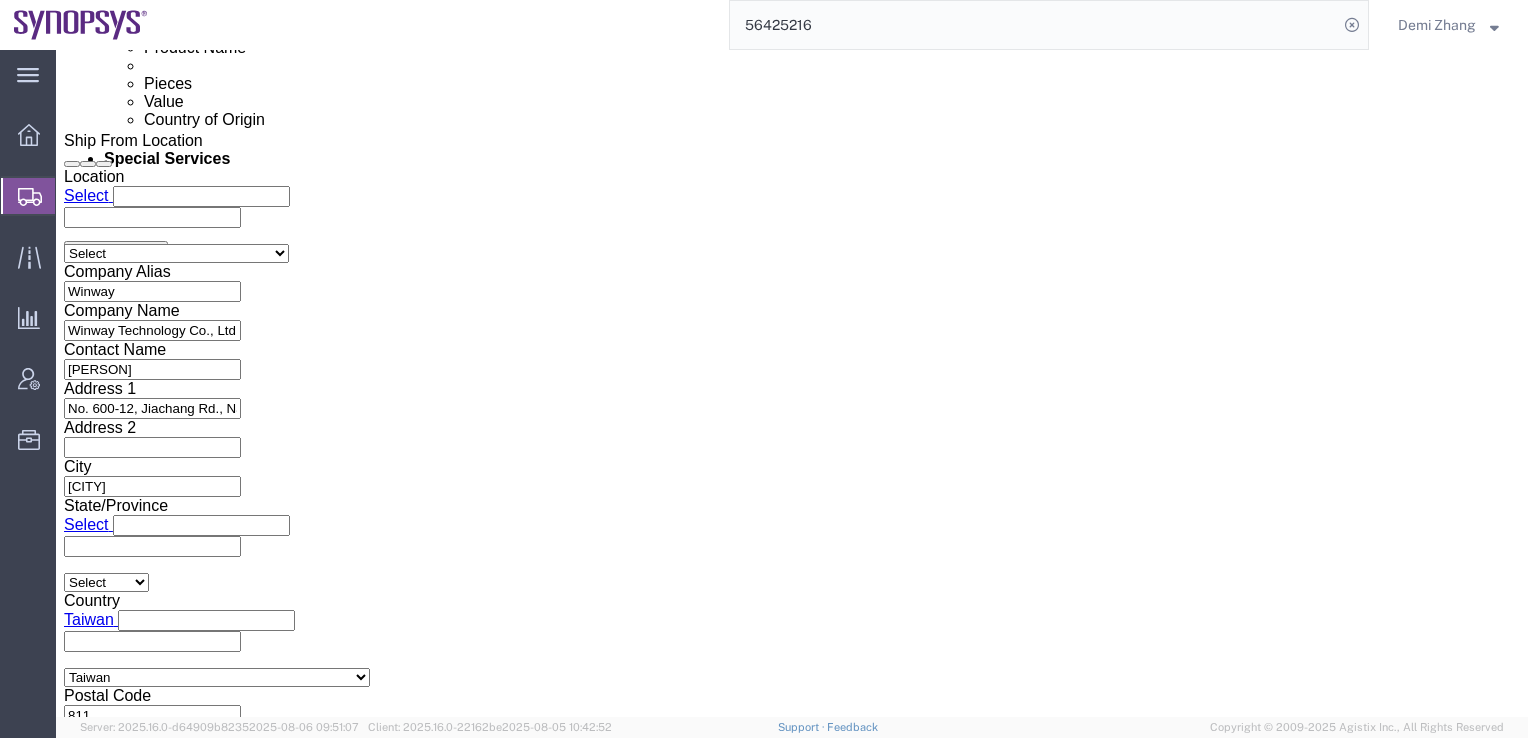 click on "Shipping Mode (Optional)
Add another leg" 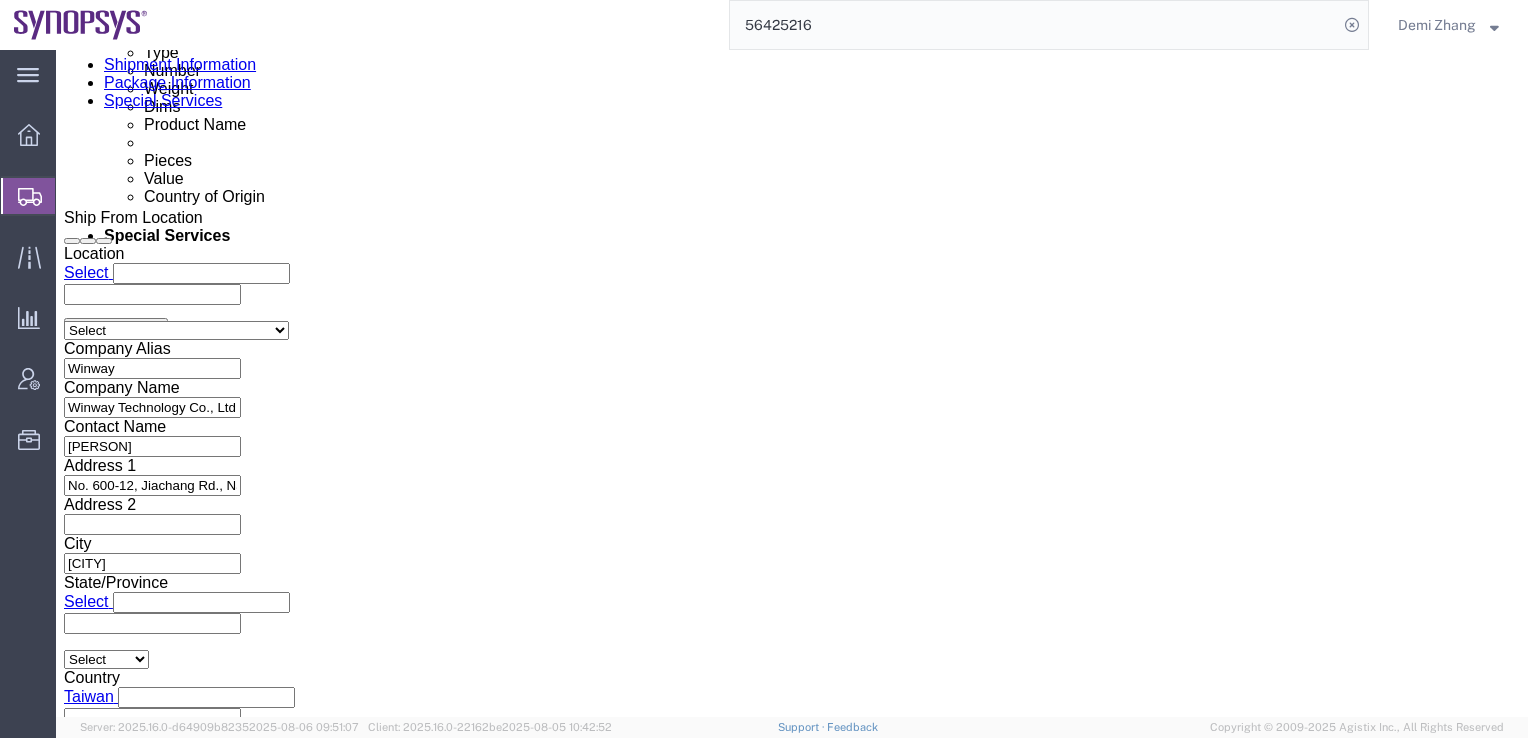 scroll, scrollTop: 960, scrollLeft: 0, axis: vertical 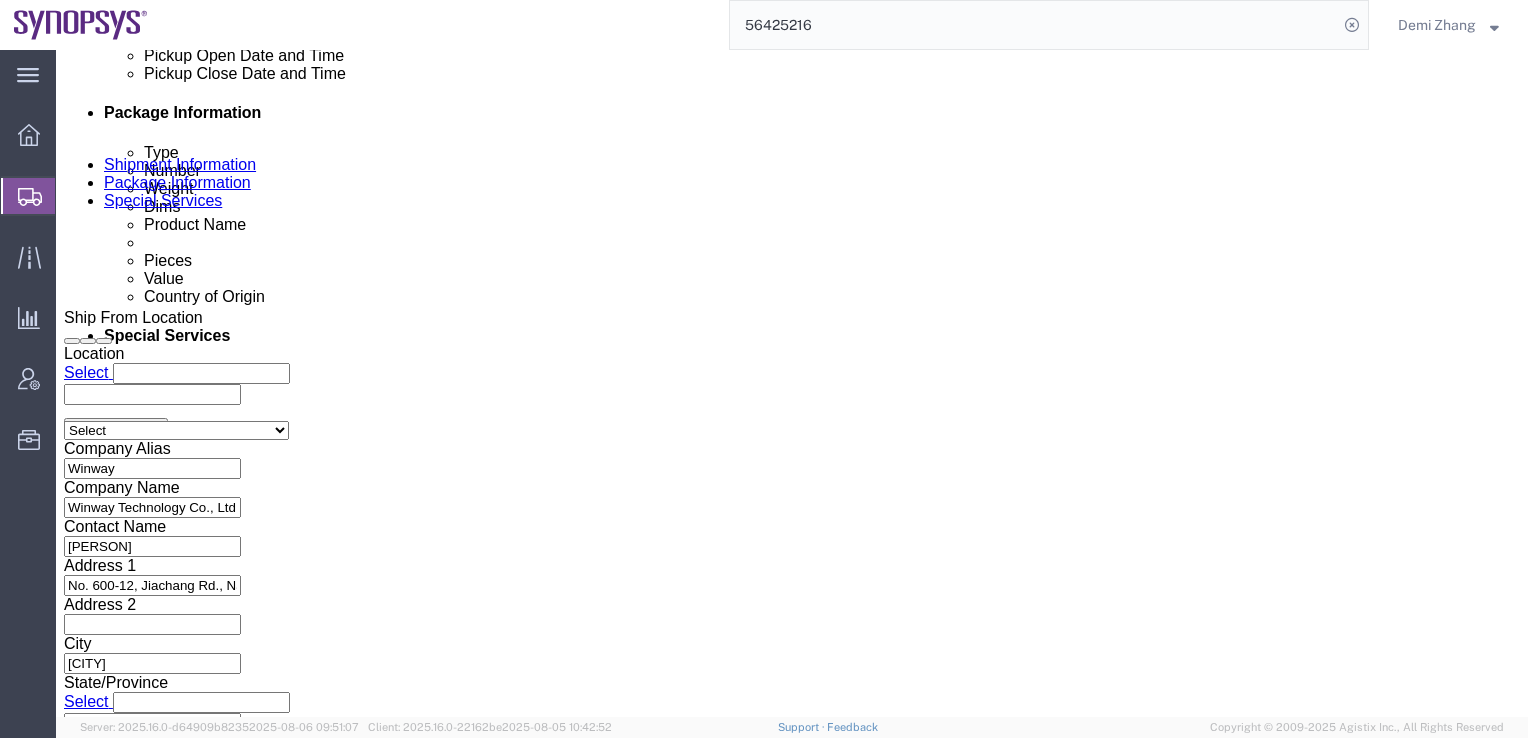 click 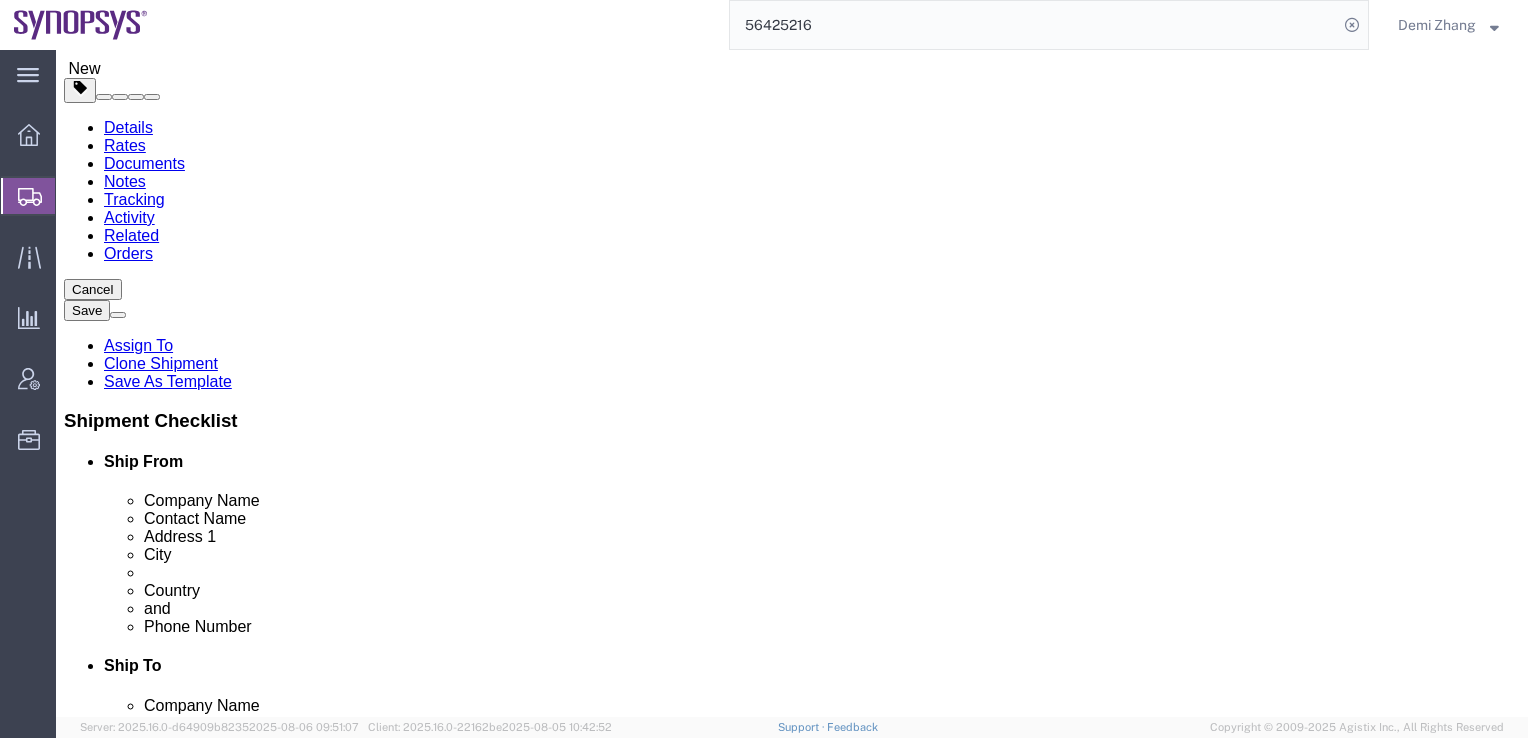 scroll, scrollTop: 0, scrollLeft: 0, axis: both 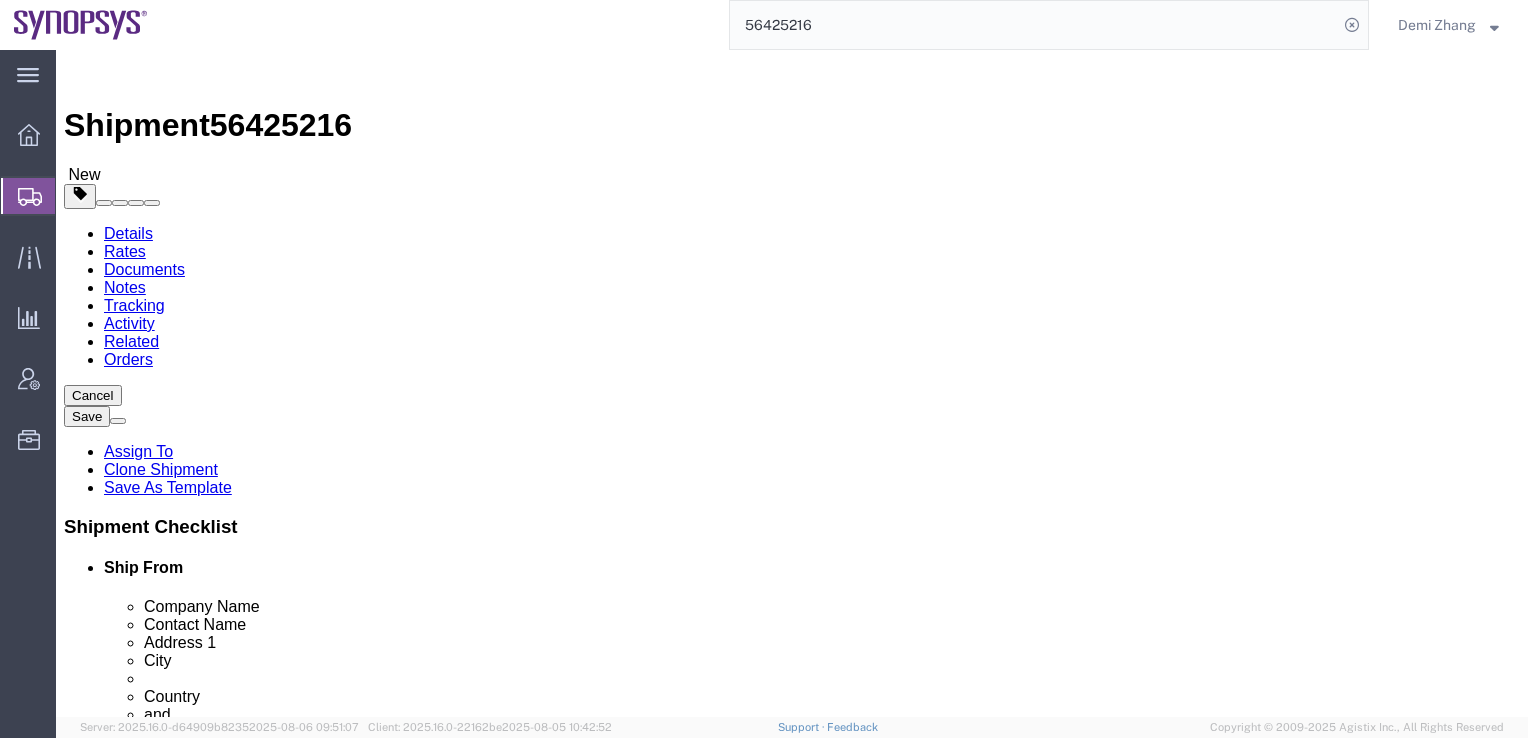 click on "15.00 Each" 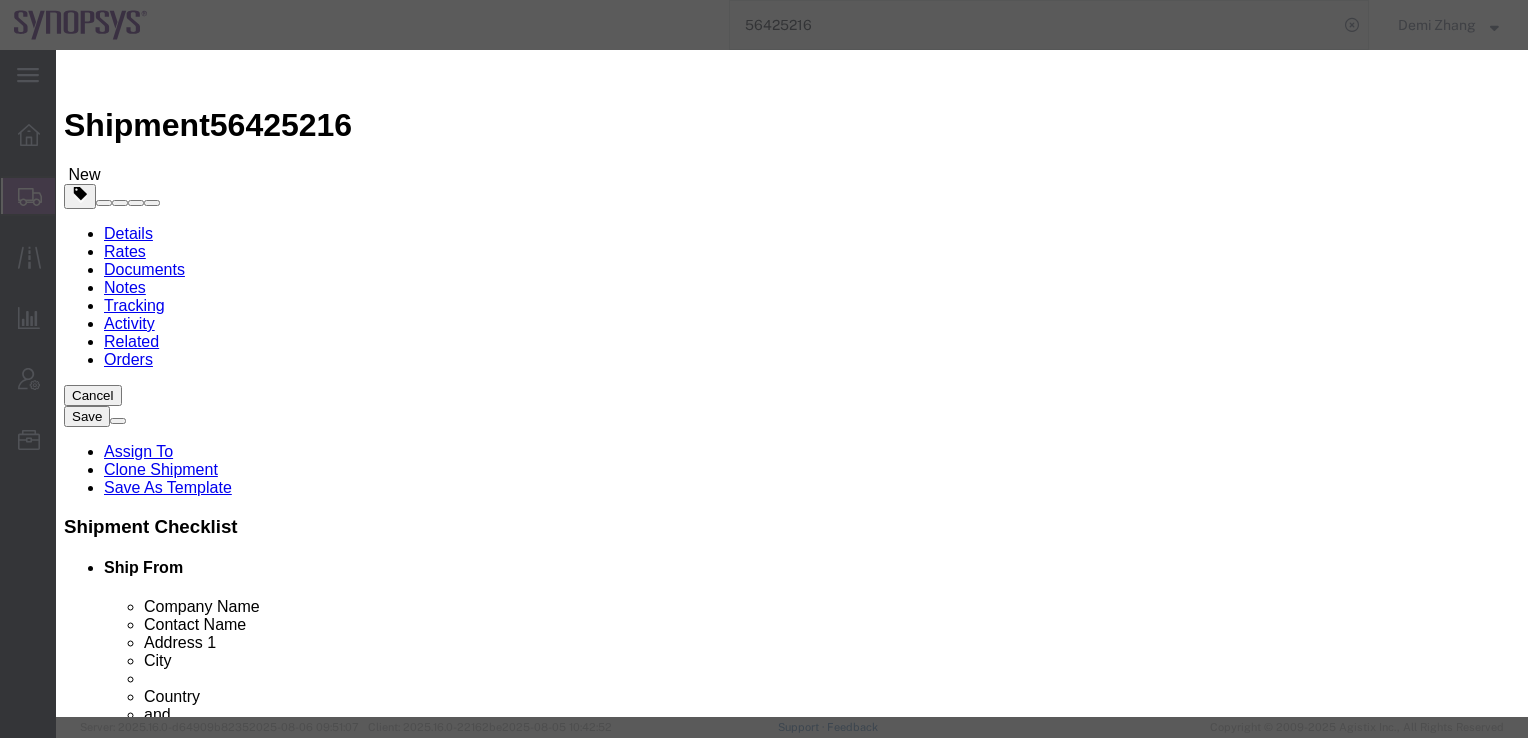 scroll, scrollTop: 300, scrollLeft: 0, axis: vertical 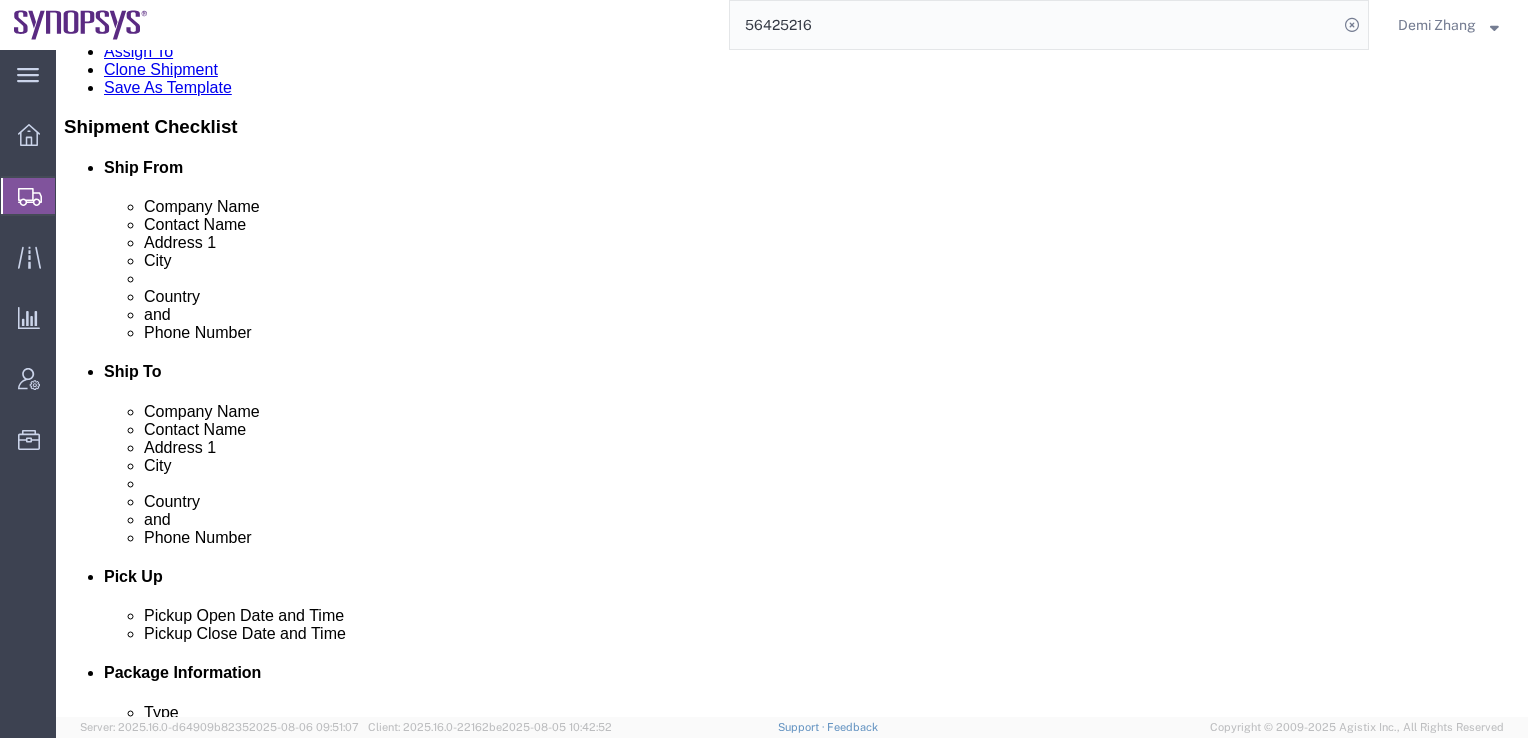 click on "15.00 Each" 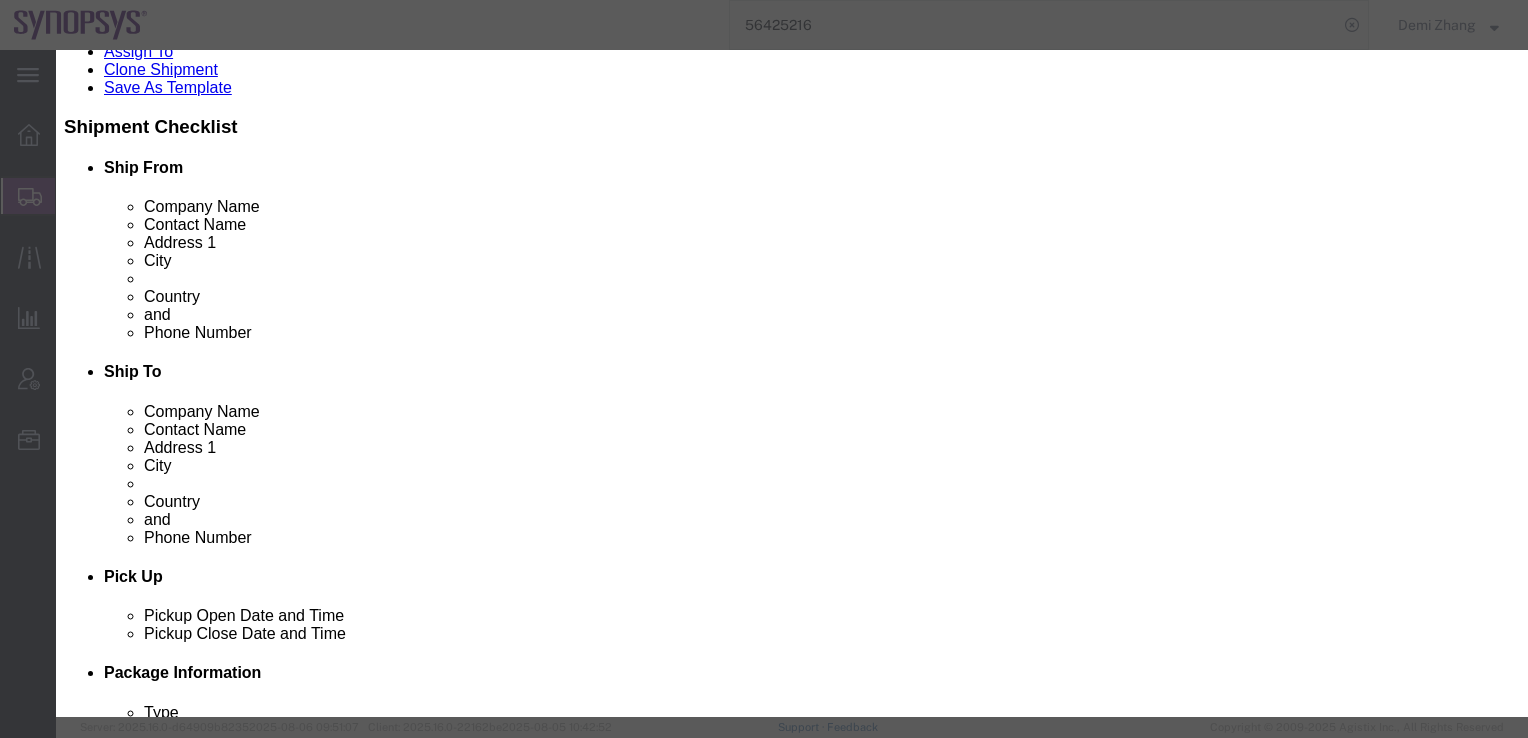 scroll, scrollTop: 300, scrollLeft: 0, axis: vertical 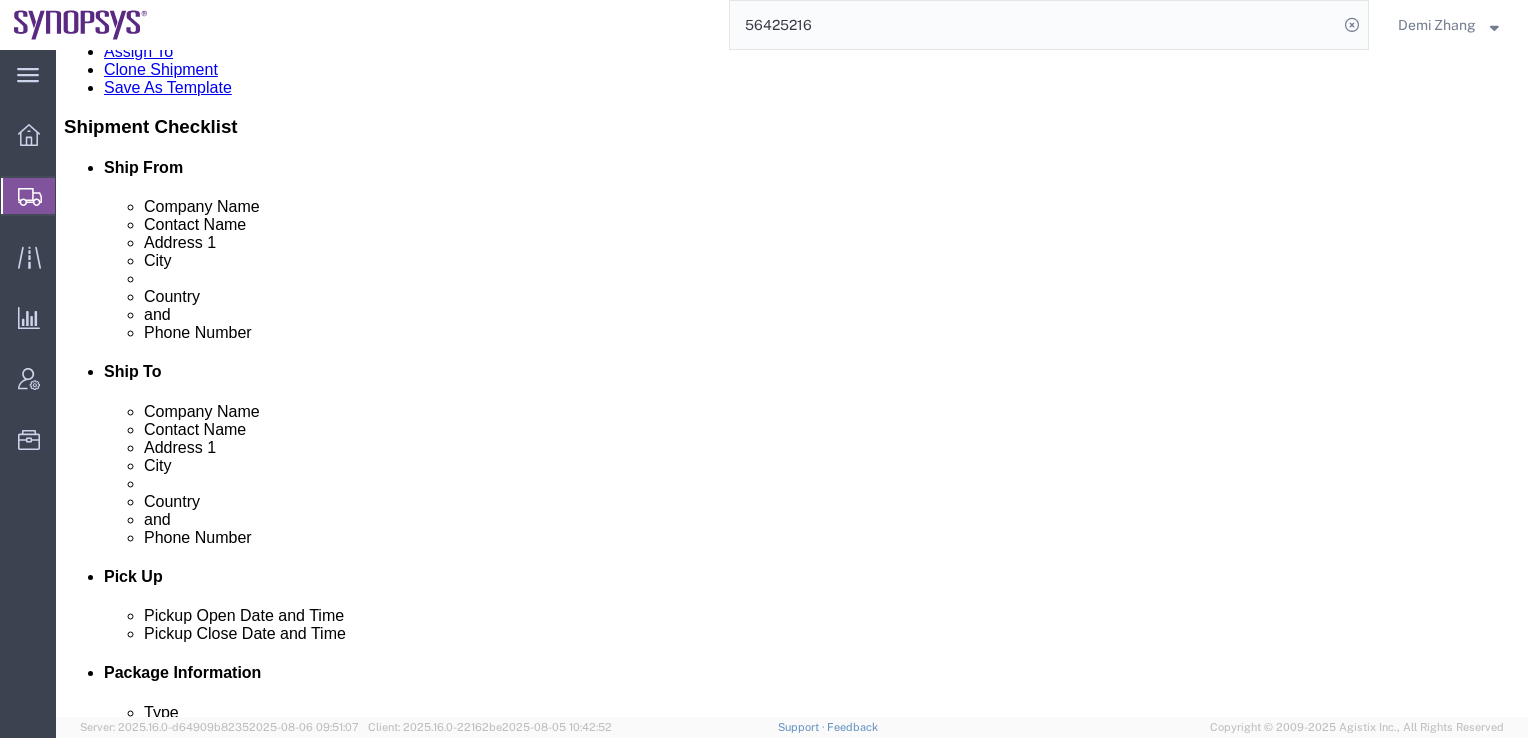 click on "BGA37.5x37.5-1-1292 Back supporter P/N:75596630" 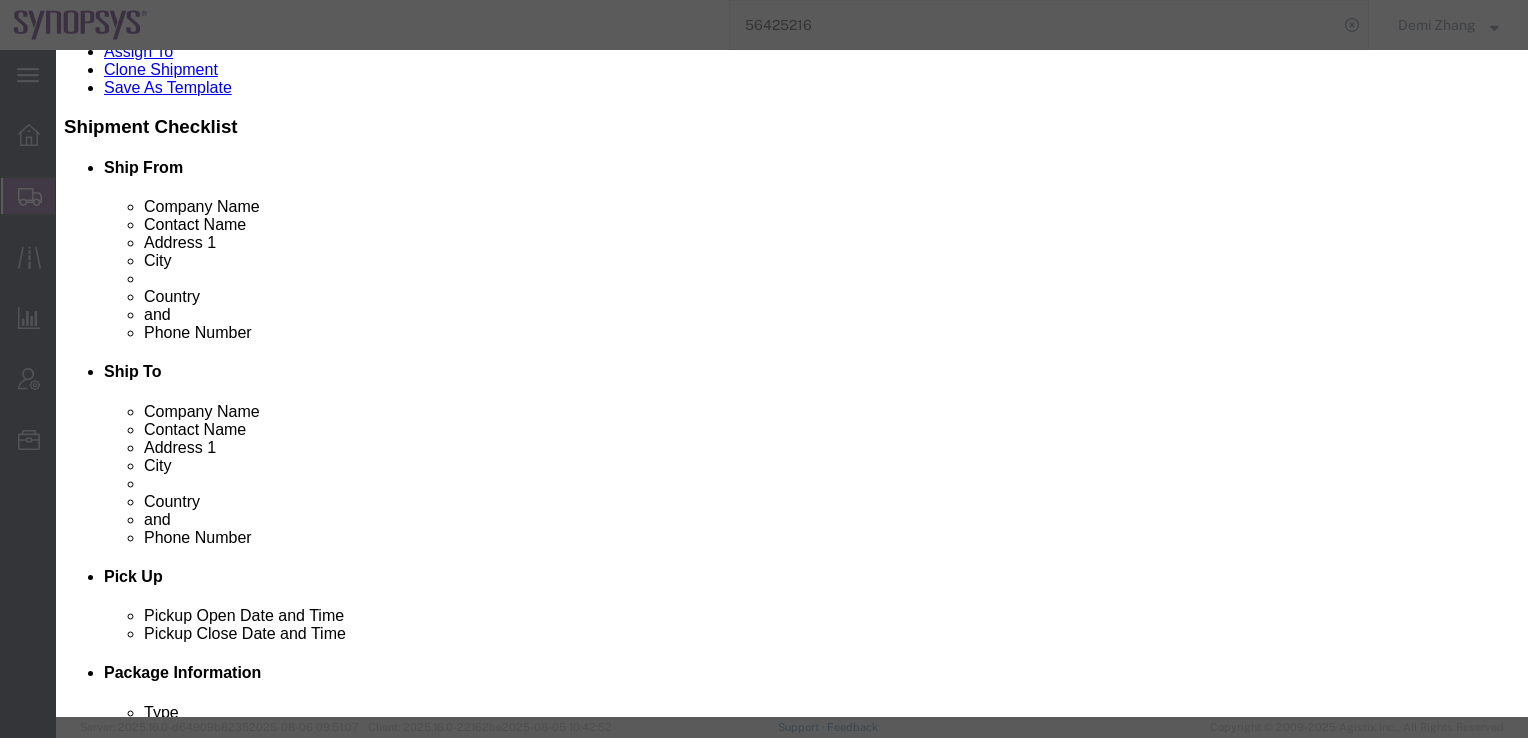 scroll, scrollTop: 0, scrollLeft: 15, axis: horizontal 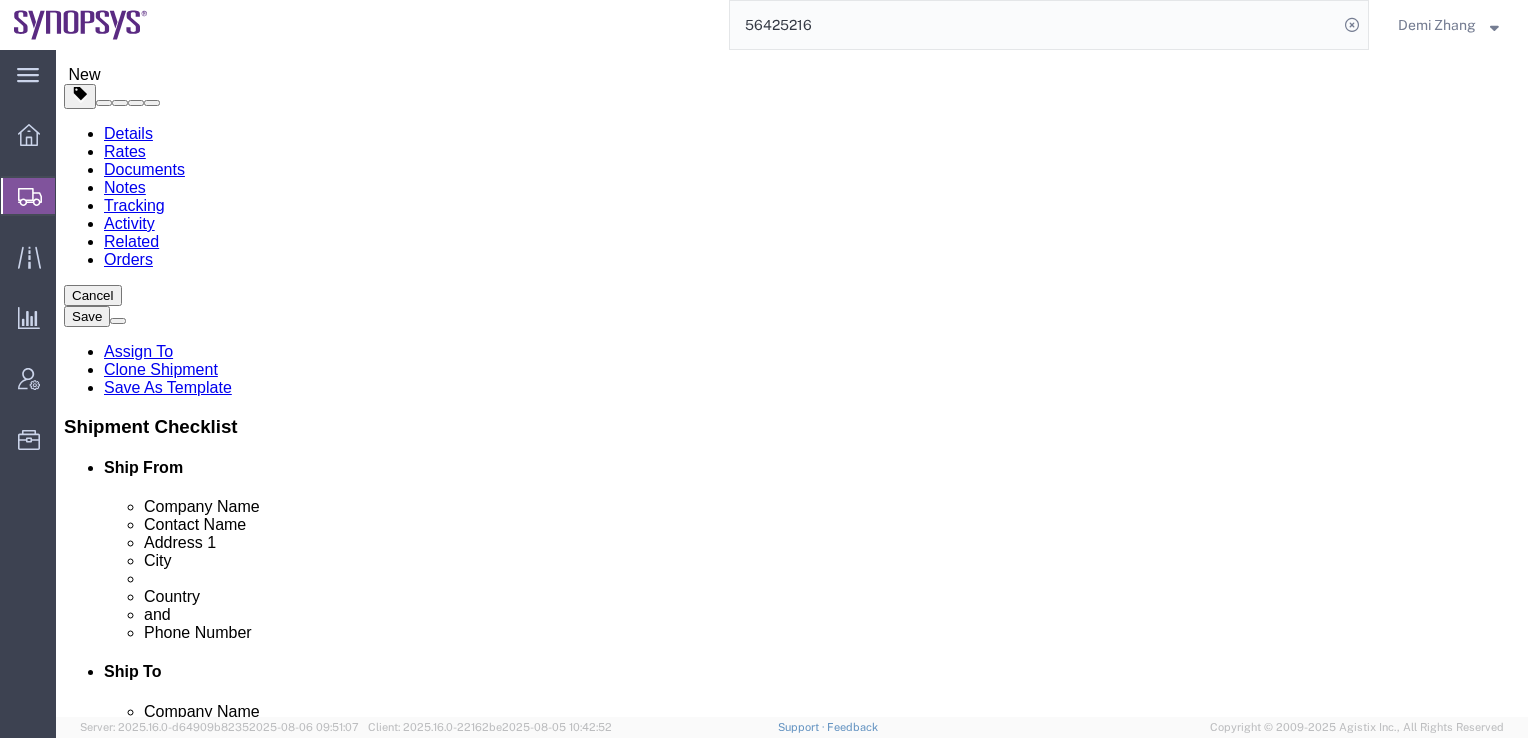 click 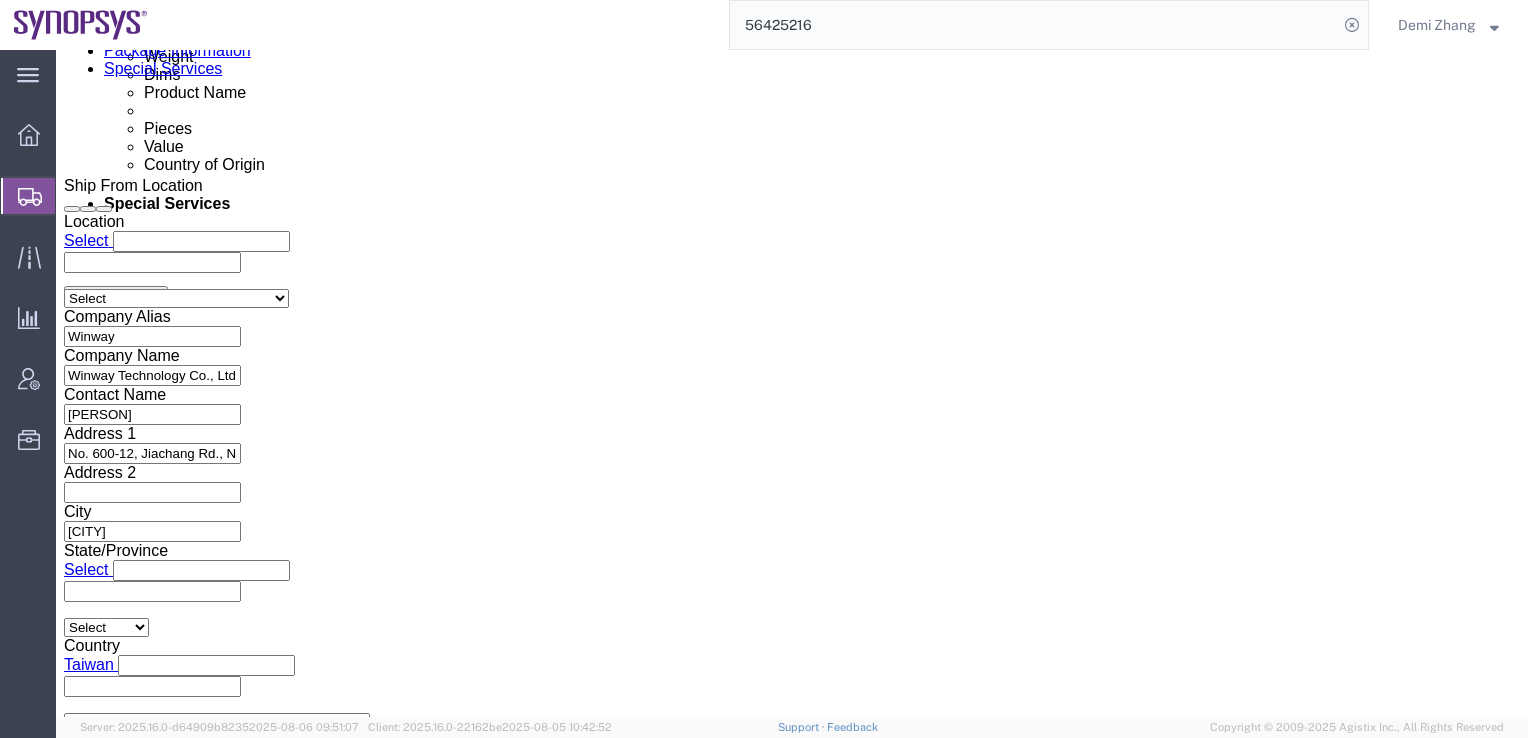 scroll, scrollTop: 1040, scrollLeft: 0, axis: vertical 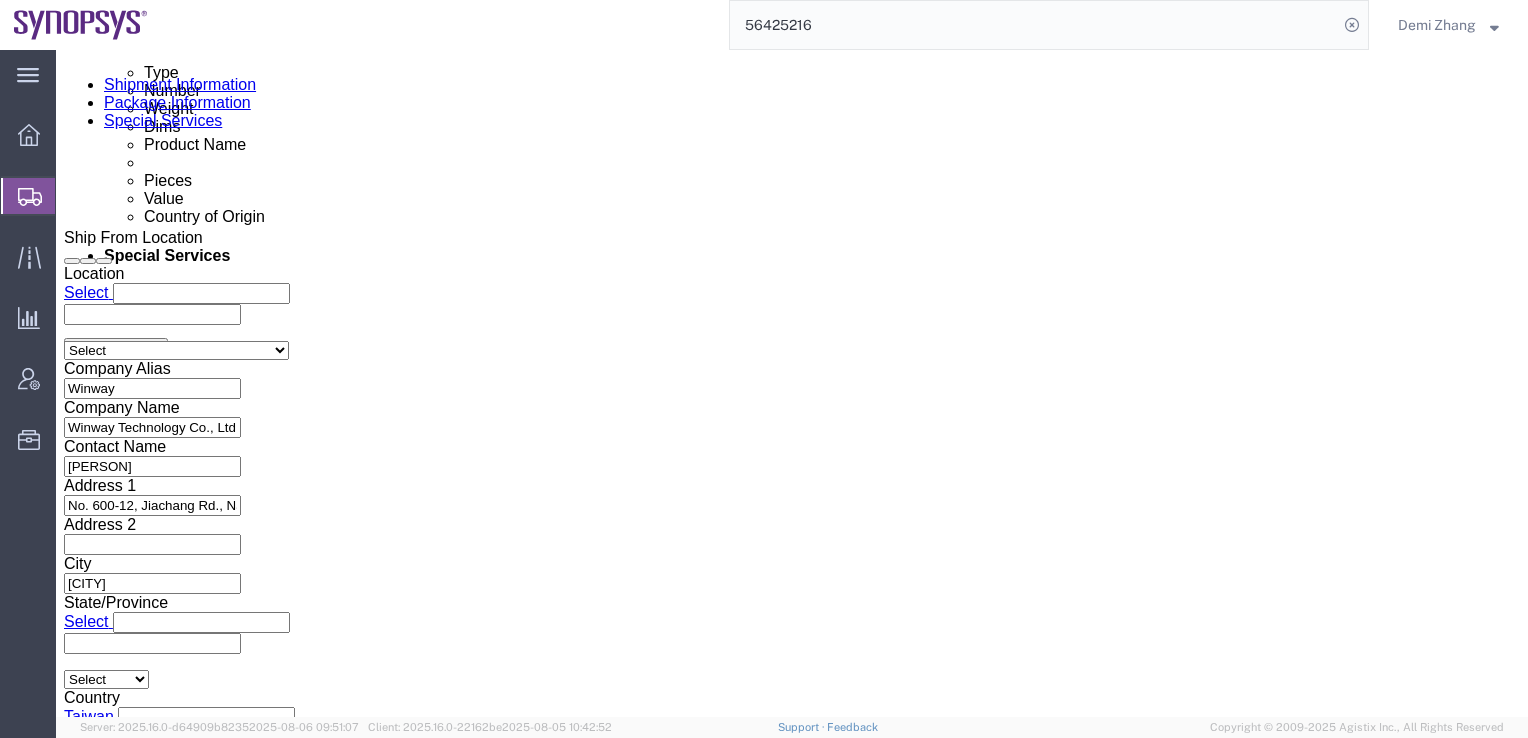 click on "Select Carriage Insurance Paid Carriage Paid To Cost and Freight Cost Insurance Freight Delivered at Place Delivered at Place Unloaded Delivered at Terminal Delivery Duty Paid Ex Works Free Along Ship Free Carrier Free On Board" 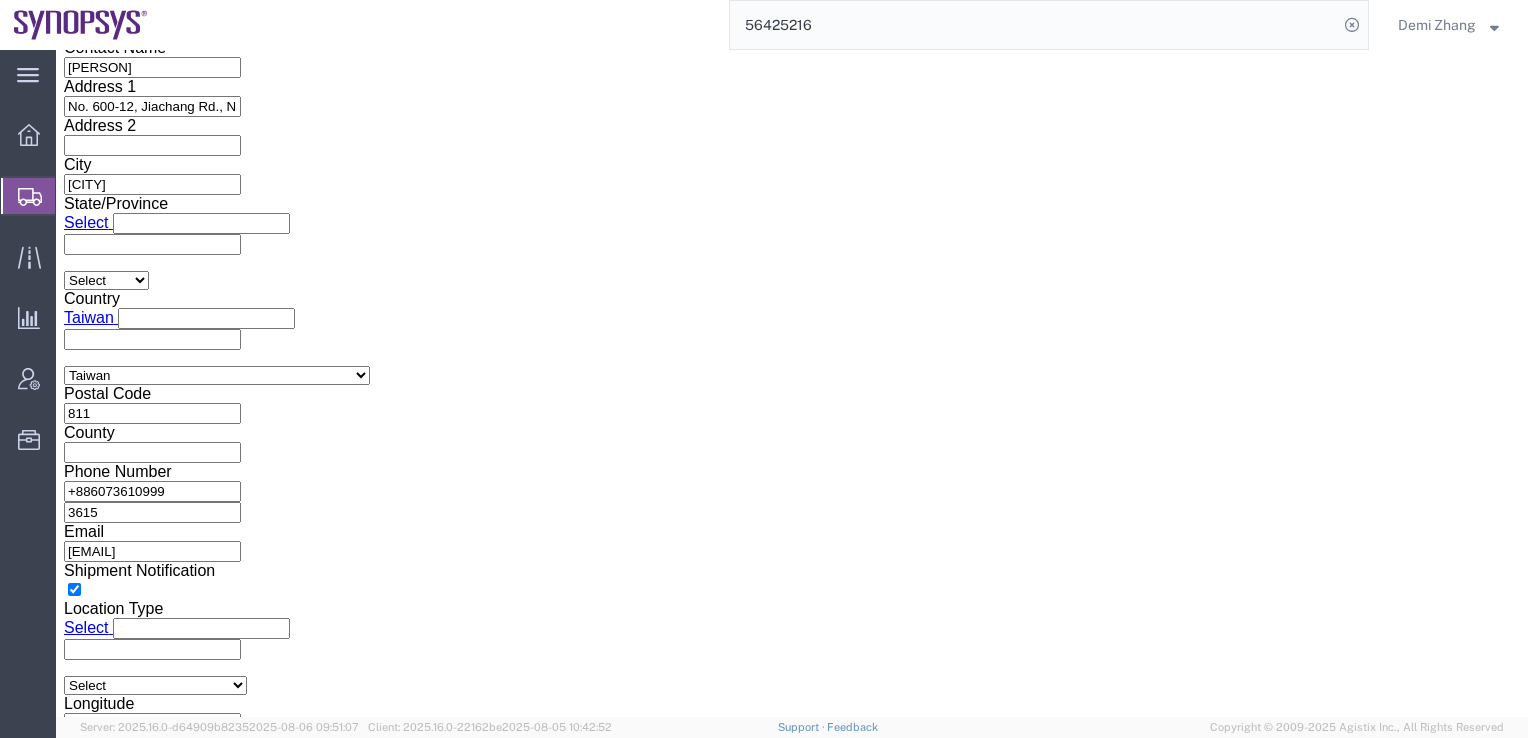 scroll, scrollTop: 1440, scrollLeft: 0, axis: vertical 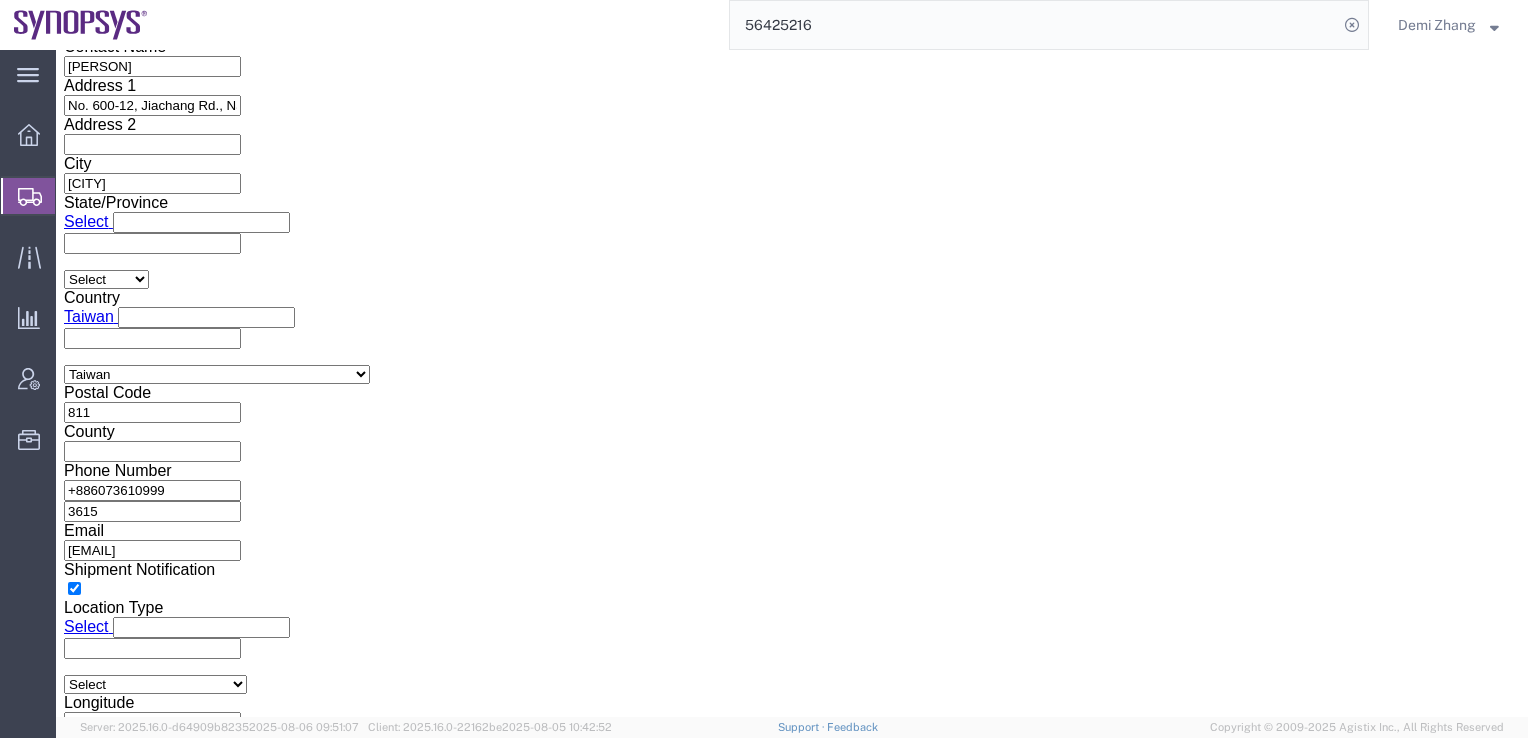 click on "Package Information" 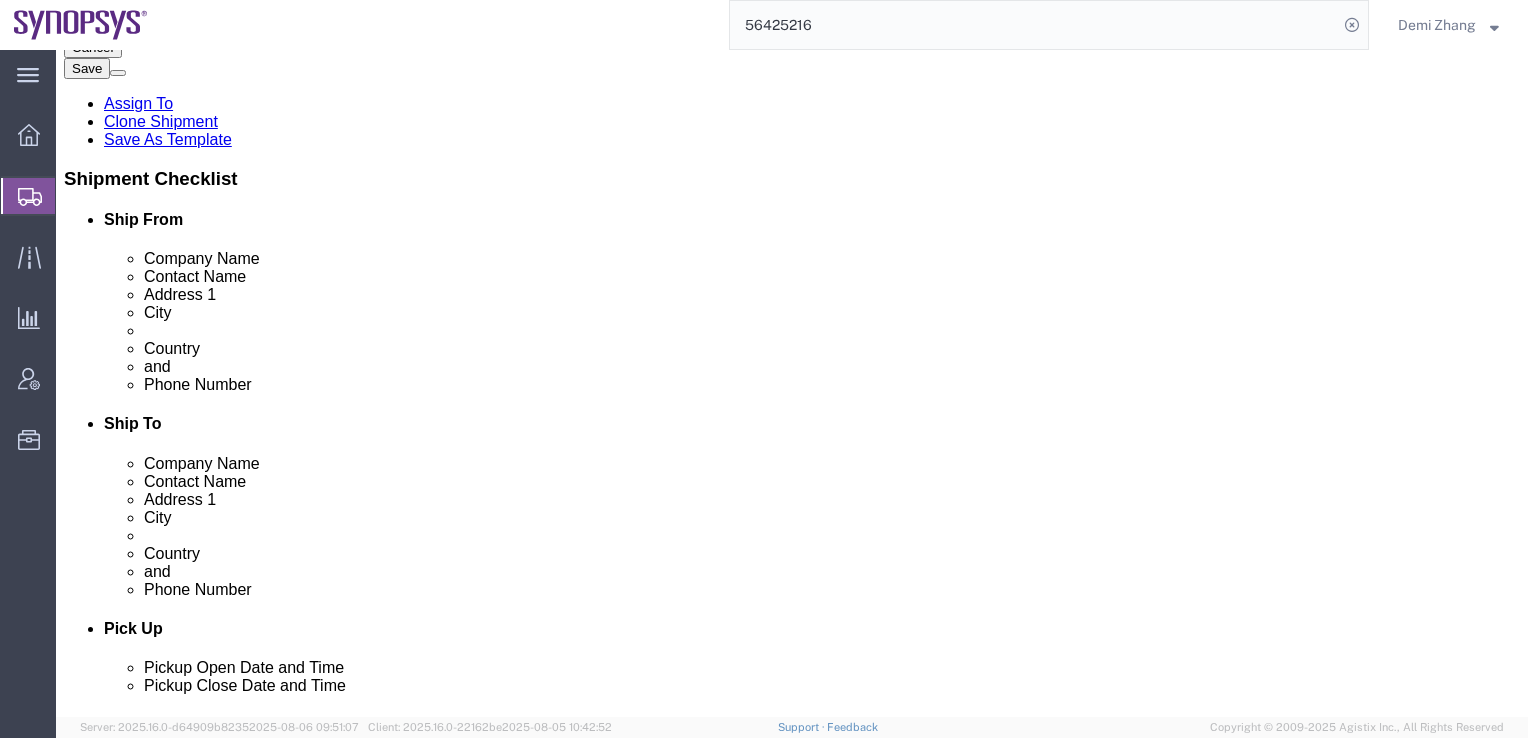 scroll, scrollTop: 380, scrollLeft: 0, axis: vertical 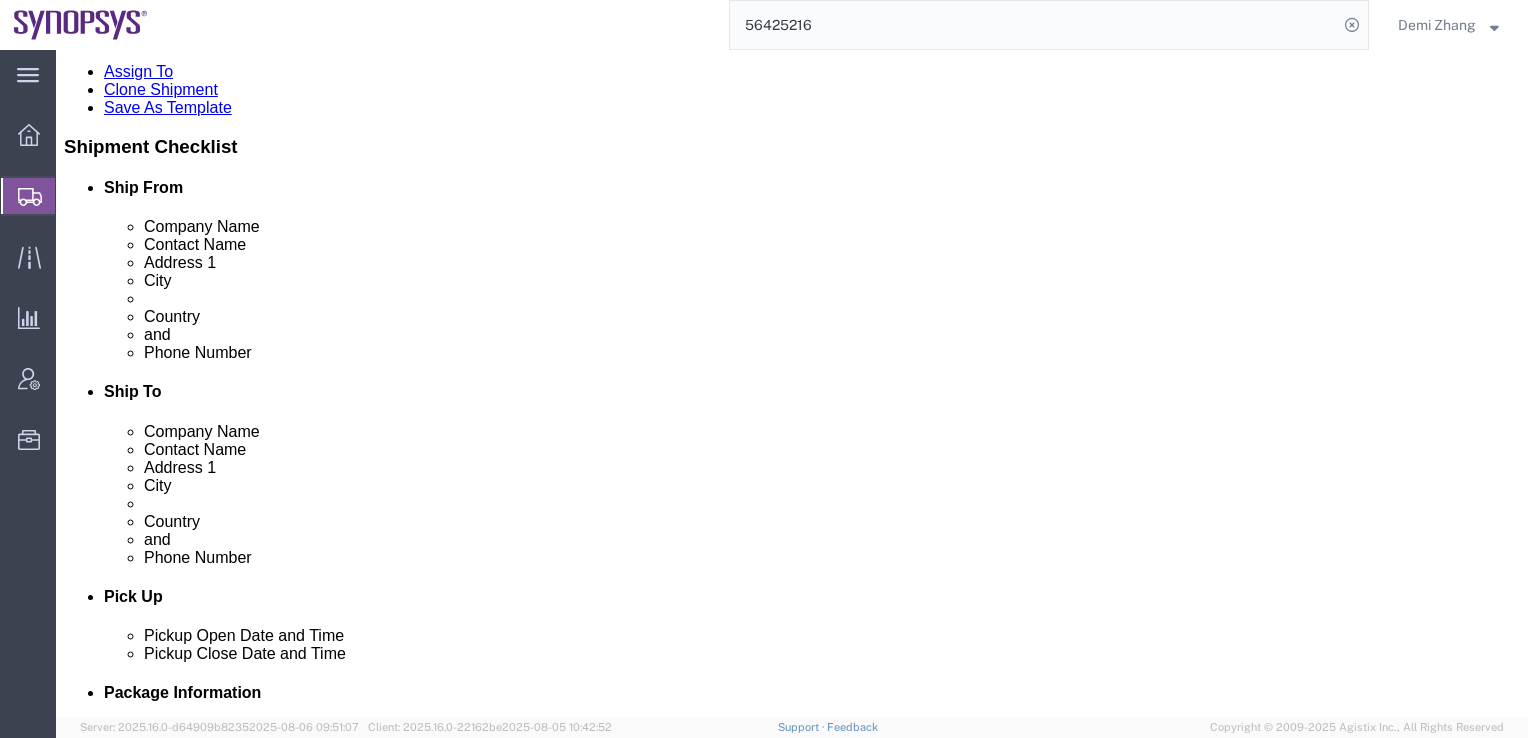 click on "Pieces:
1.00 Each
Total value:
180.00 USD" 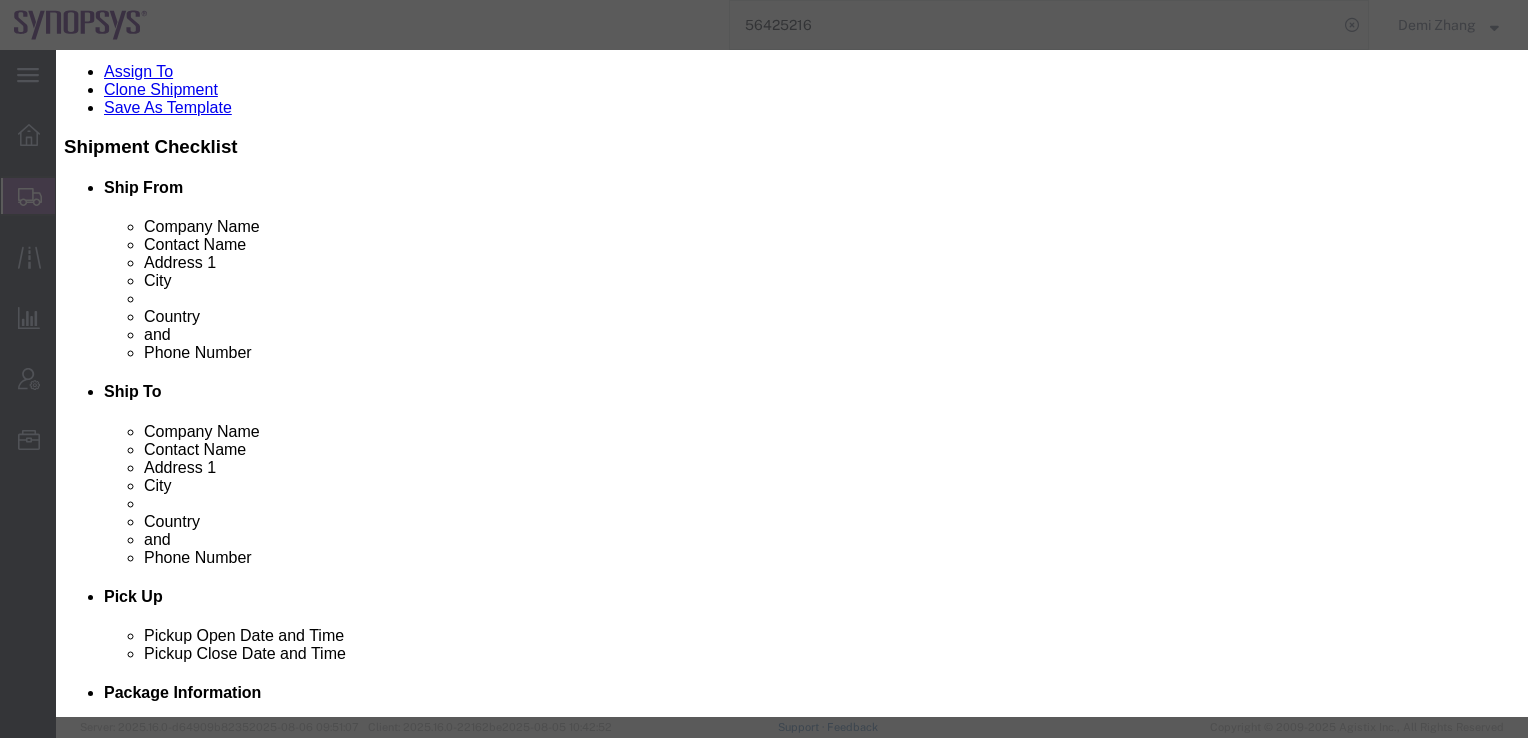 scroll, scrollTop: 0, scrollLeft: 15, axis: horizontal 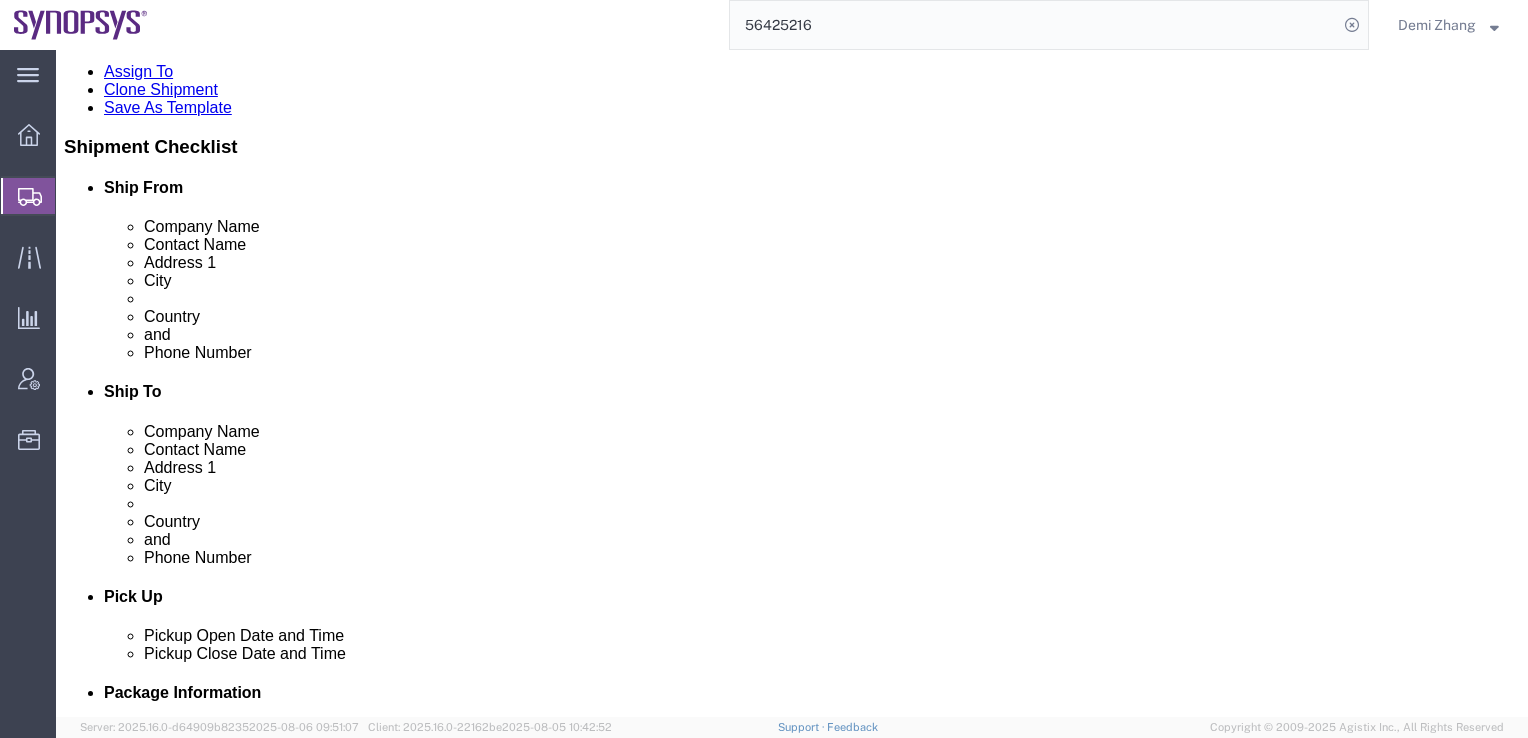 click 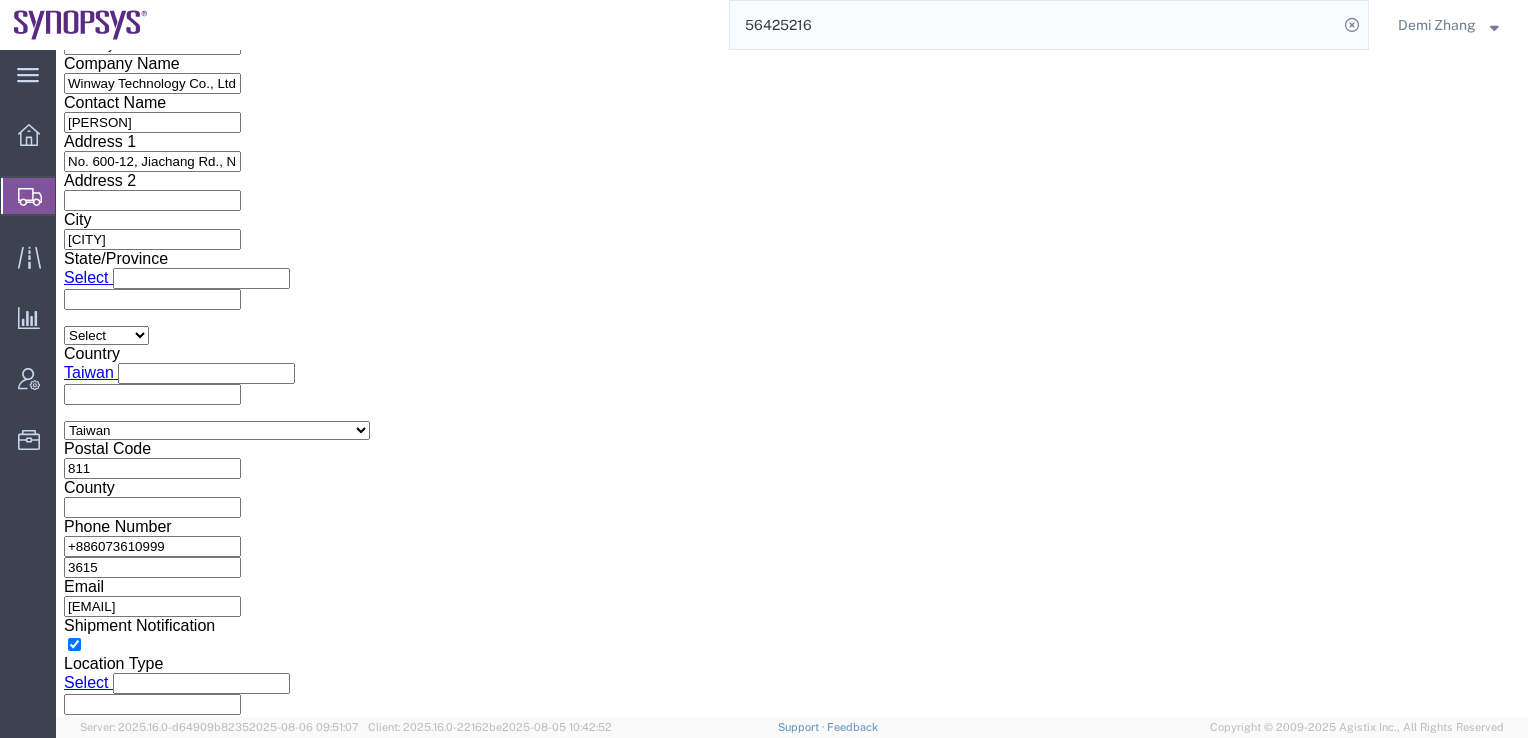 scroll, scrollTop: 1312, scrollLeft: 0, axis: vertical 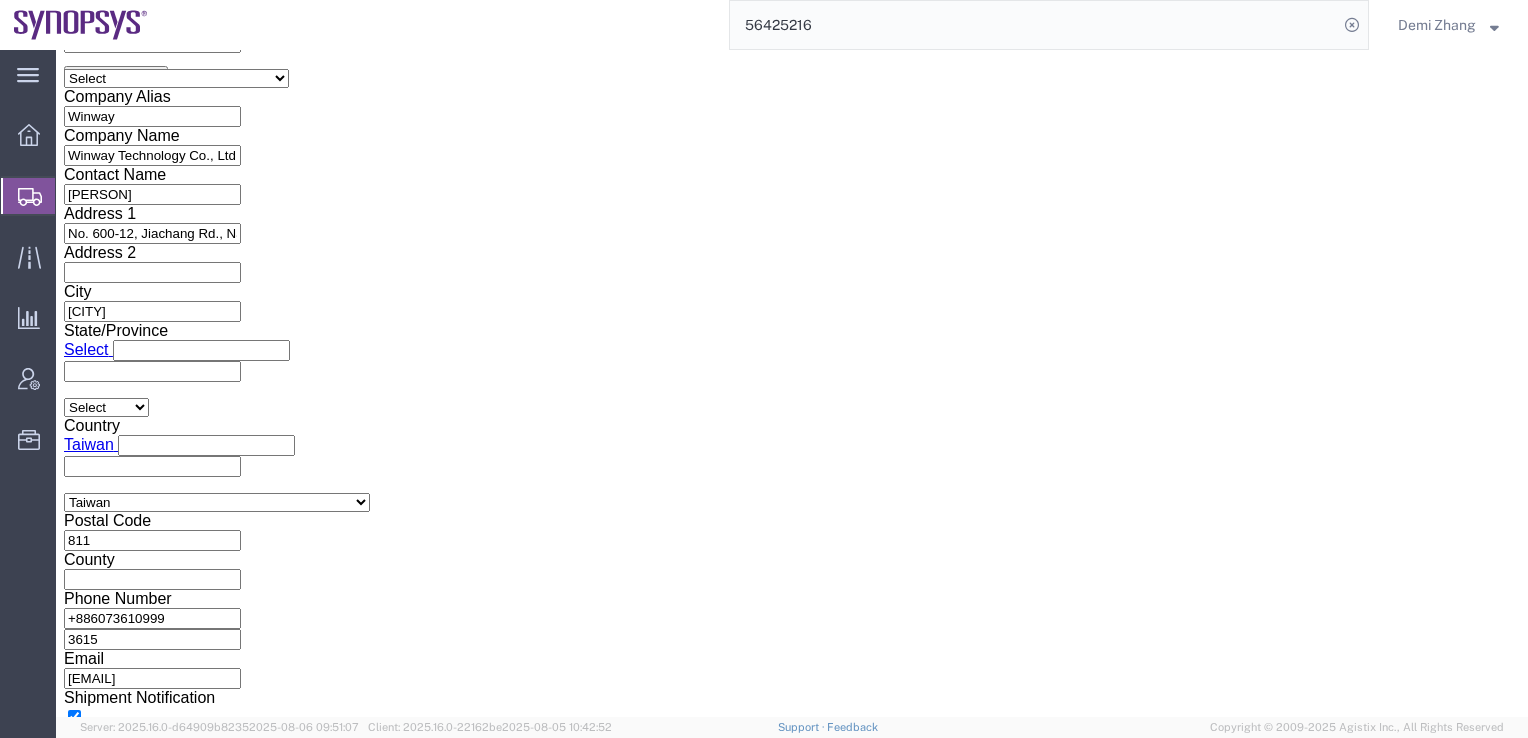 click on "To
[EMAIL]                           [EMAIL]
Include shipping documents  What documents that would like to be included with the Shipment notification email.
BOL
Packing List
Shipping Label
Message This shipment contains one sample back support, which is free of charge. The declared value of USD 180 is for customs clearance purposes only." 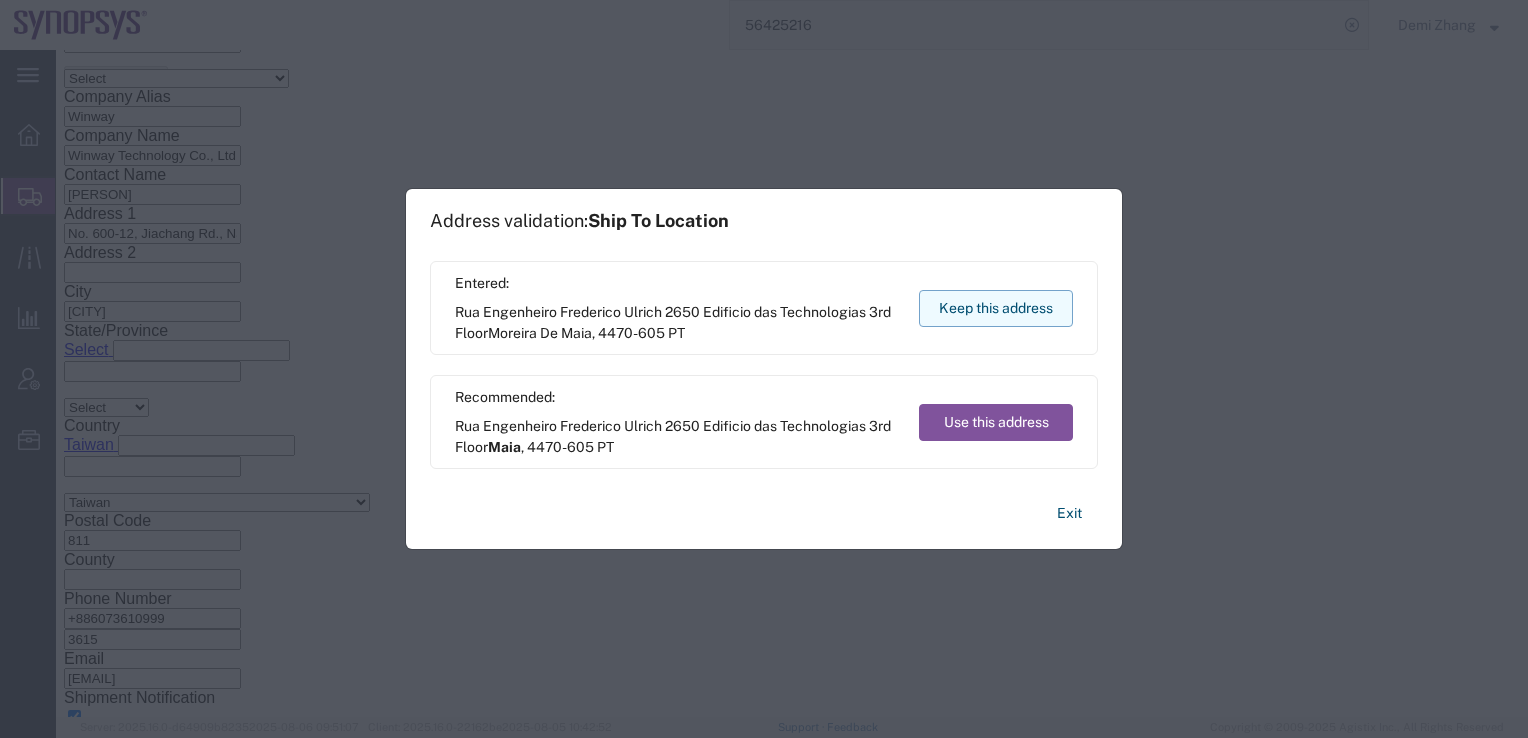 click on "Keep this address" 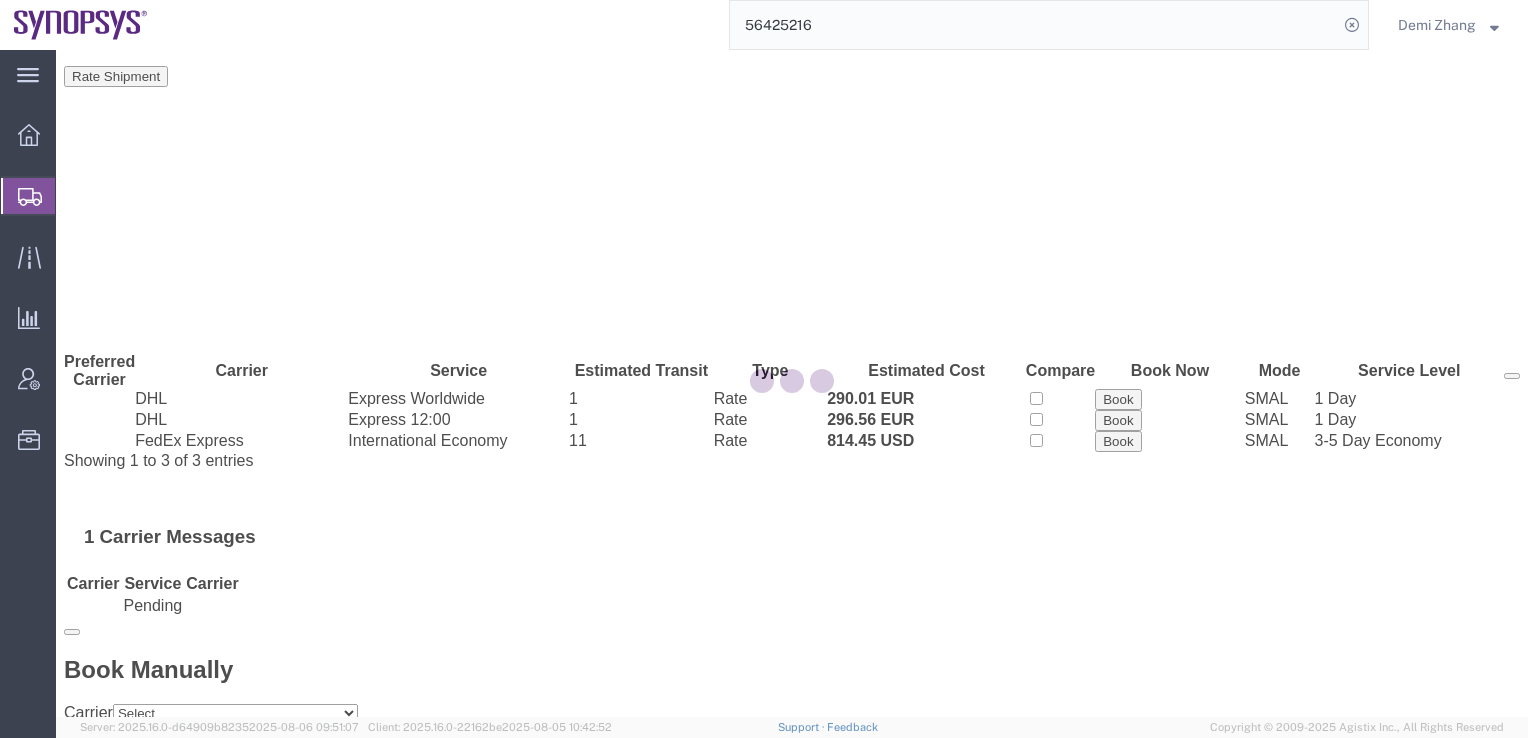 scroll, scrollTop: 0, scrollLeft: 0, axis: both 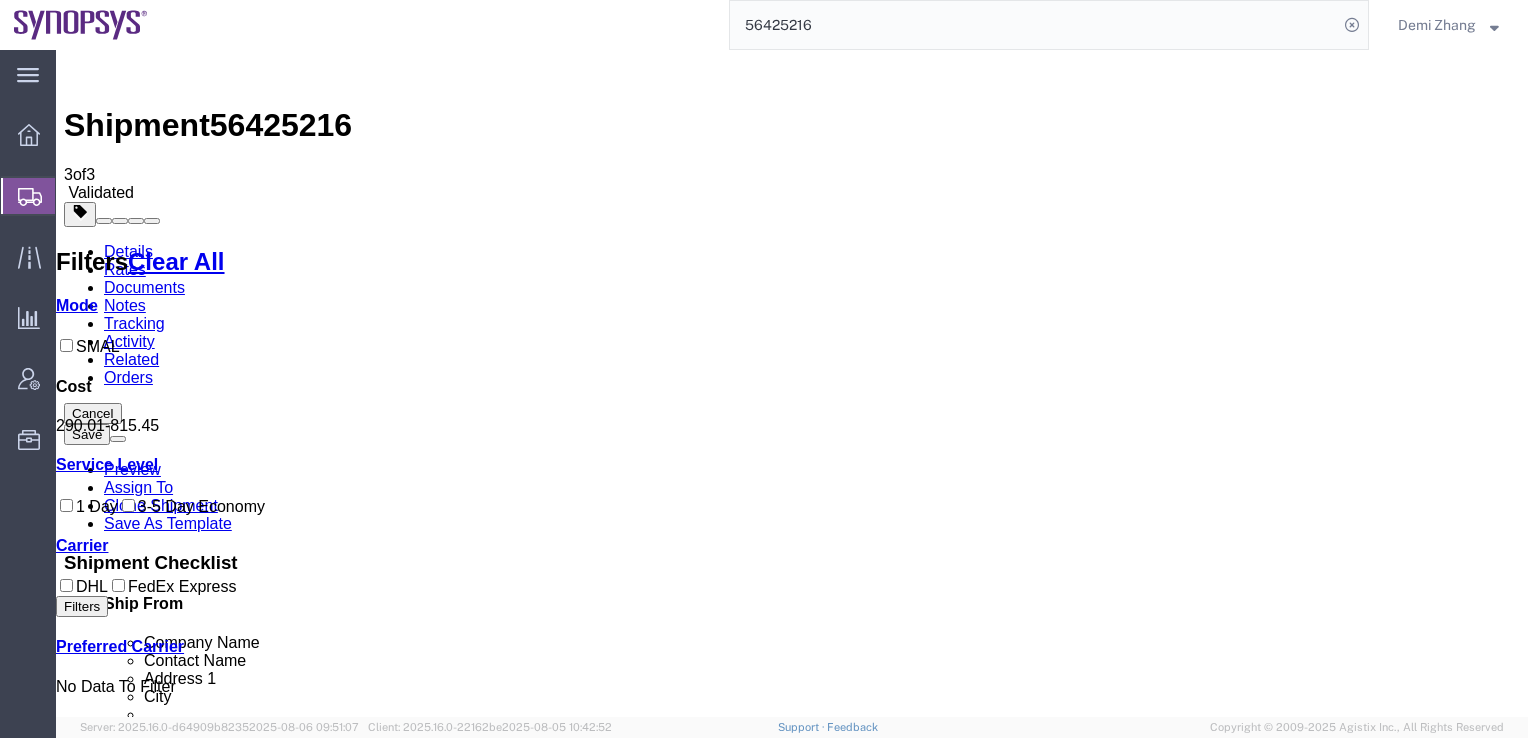click on "Details" at bounding box center (128, 251) 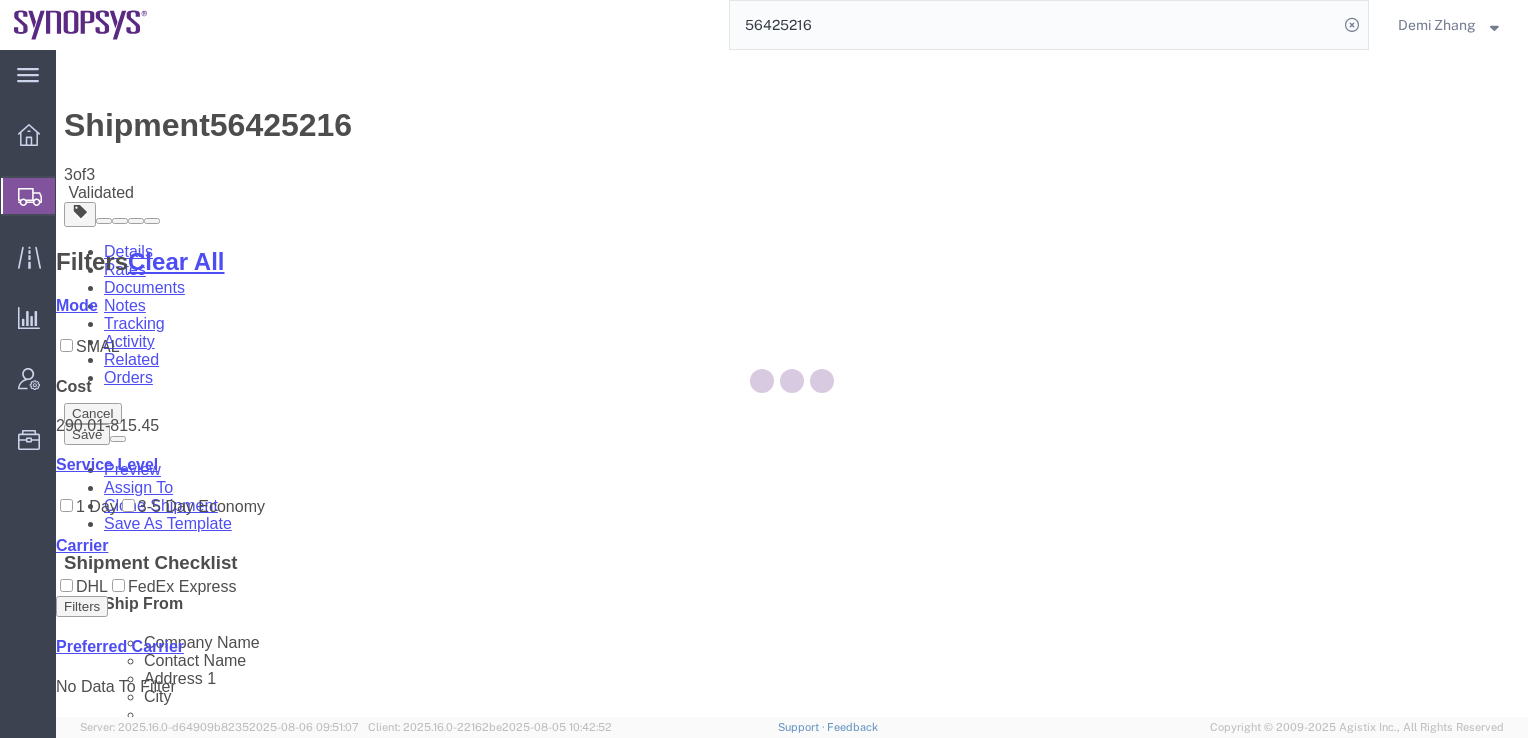 select on "63151" 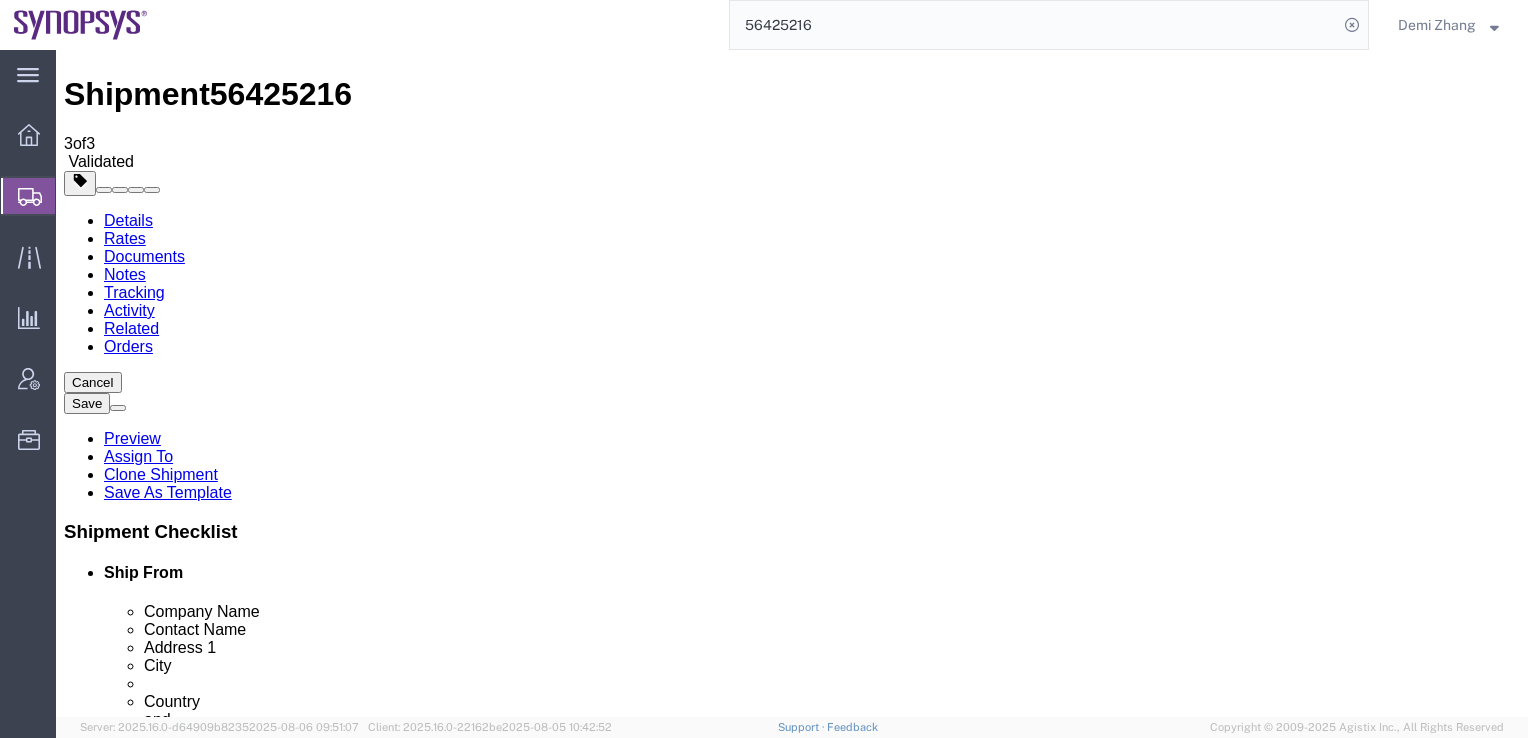 scroll, scrollTop: 0, scrollLeft: 0, axis: both 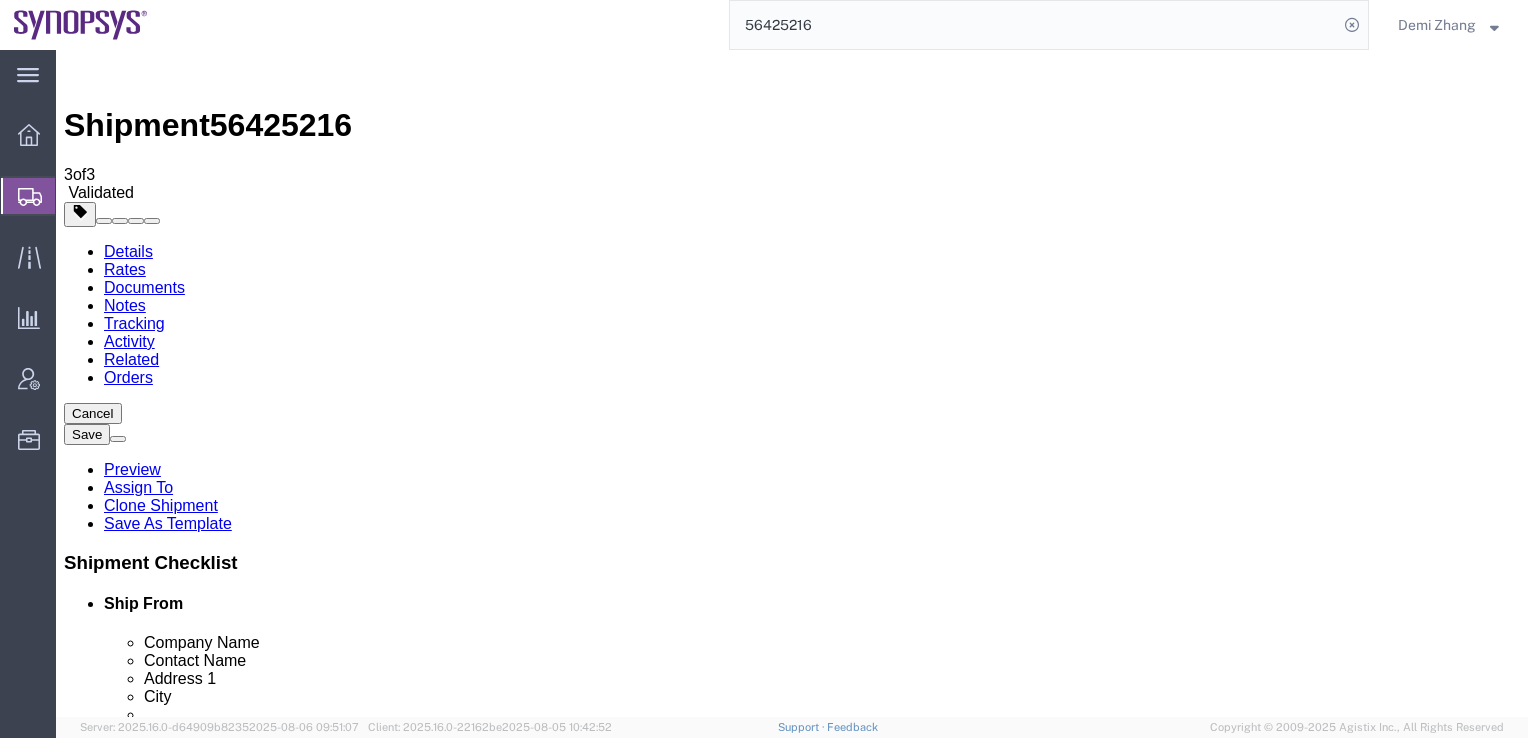 click on "Special Services" 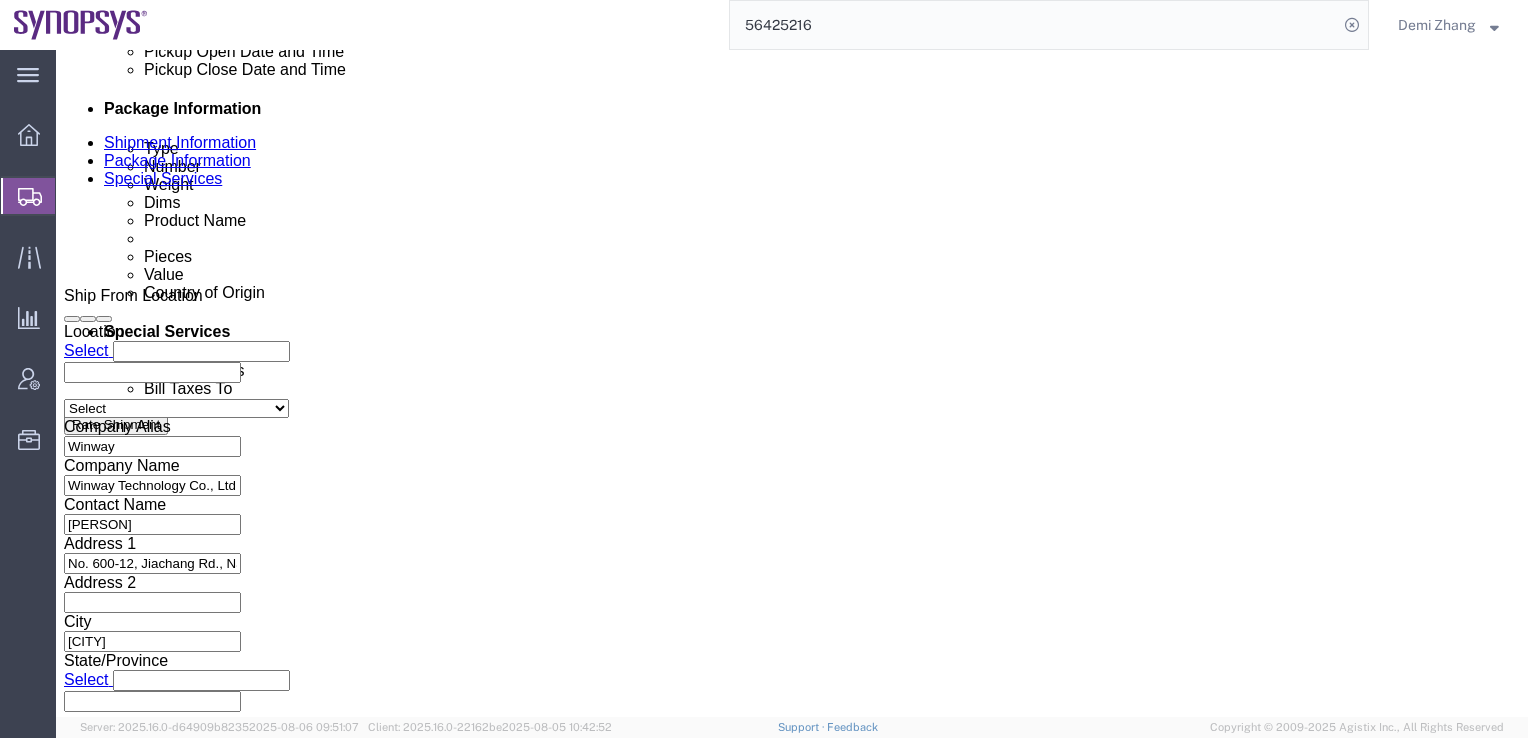 scroll, scrollTop: 800, scrollLeft: 0, axis: vertical 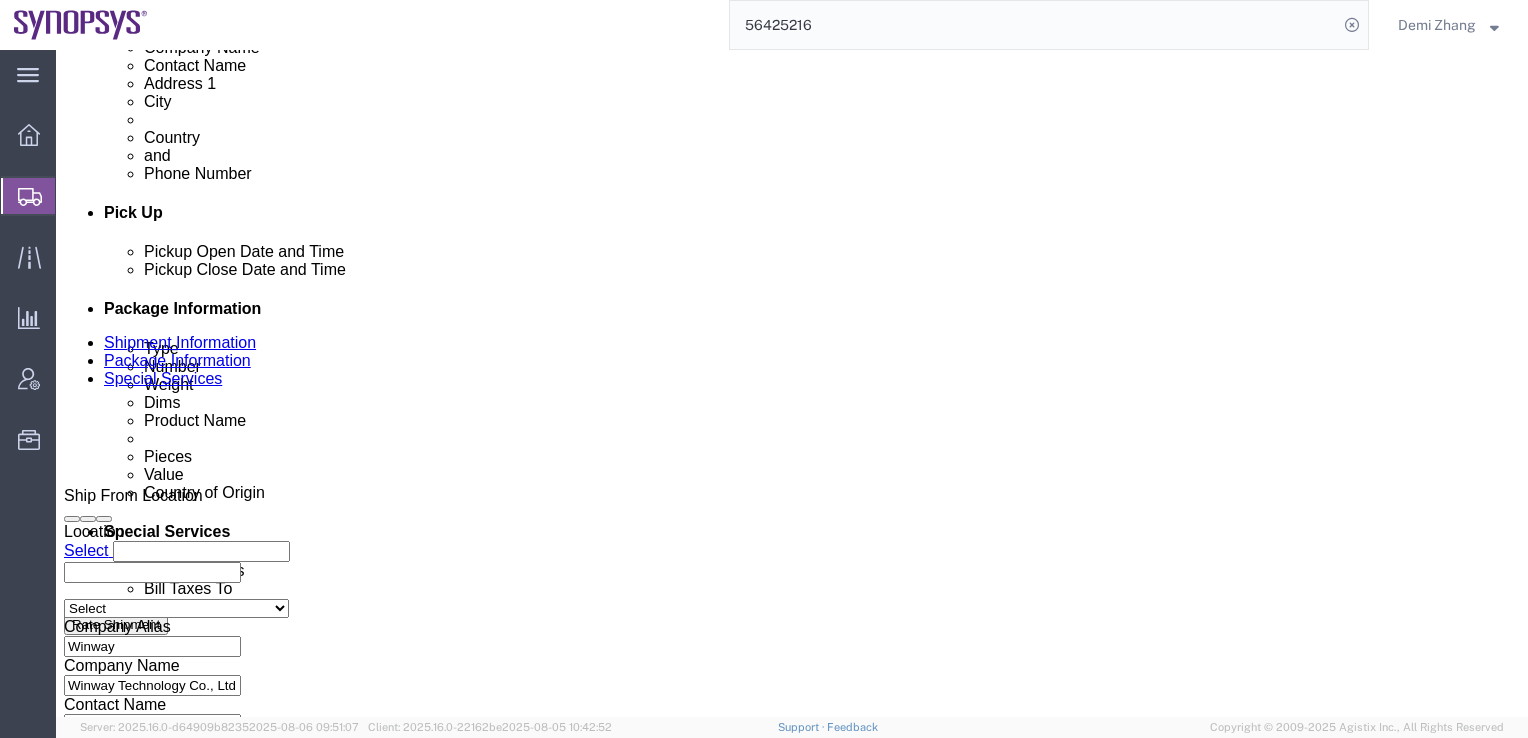 click on "950795377" 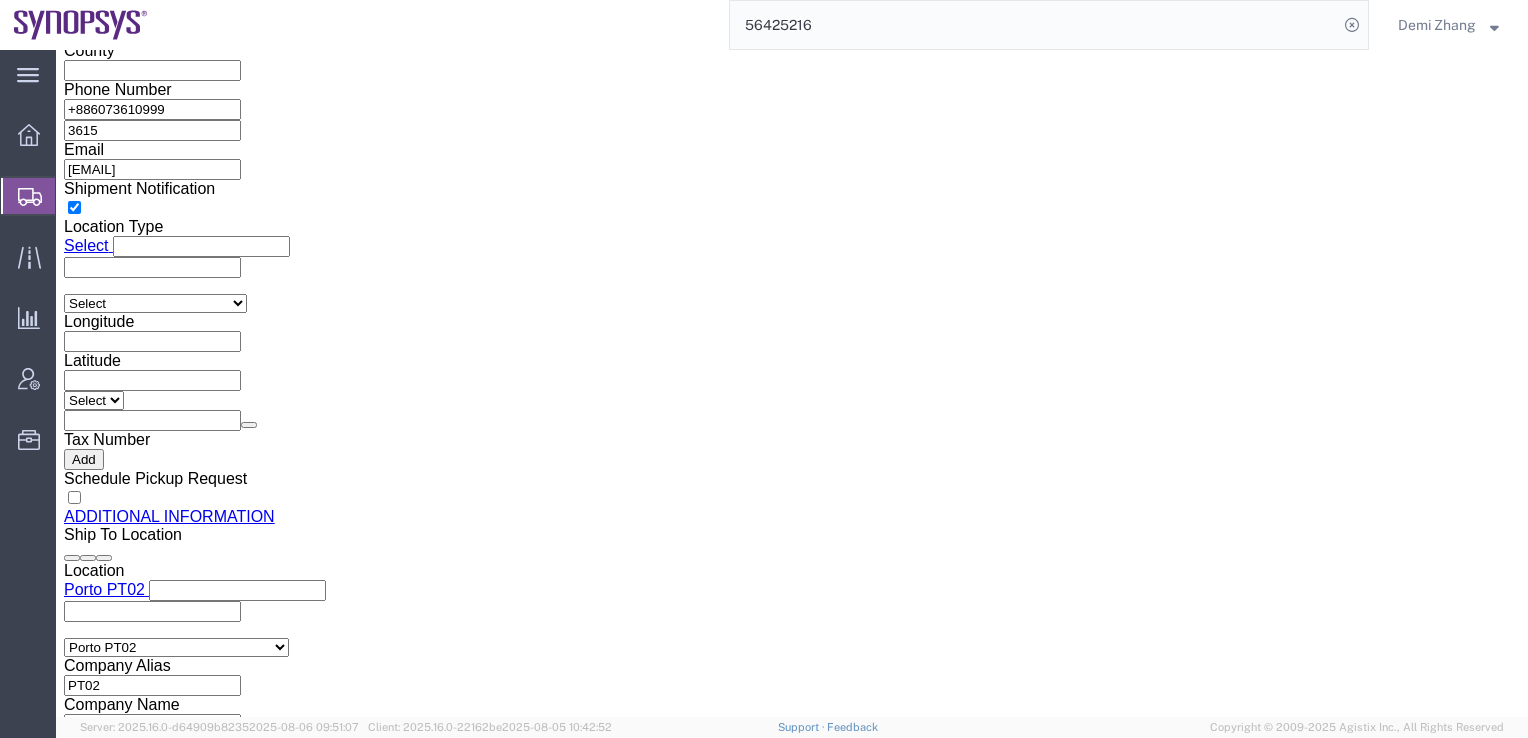 scroll, scrollTop: 1700, scrollLeft: 0, axis: vertical 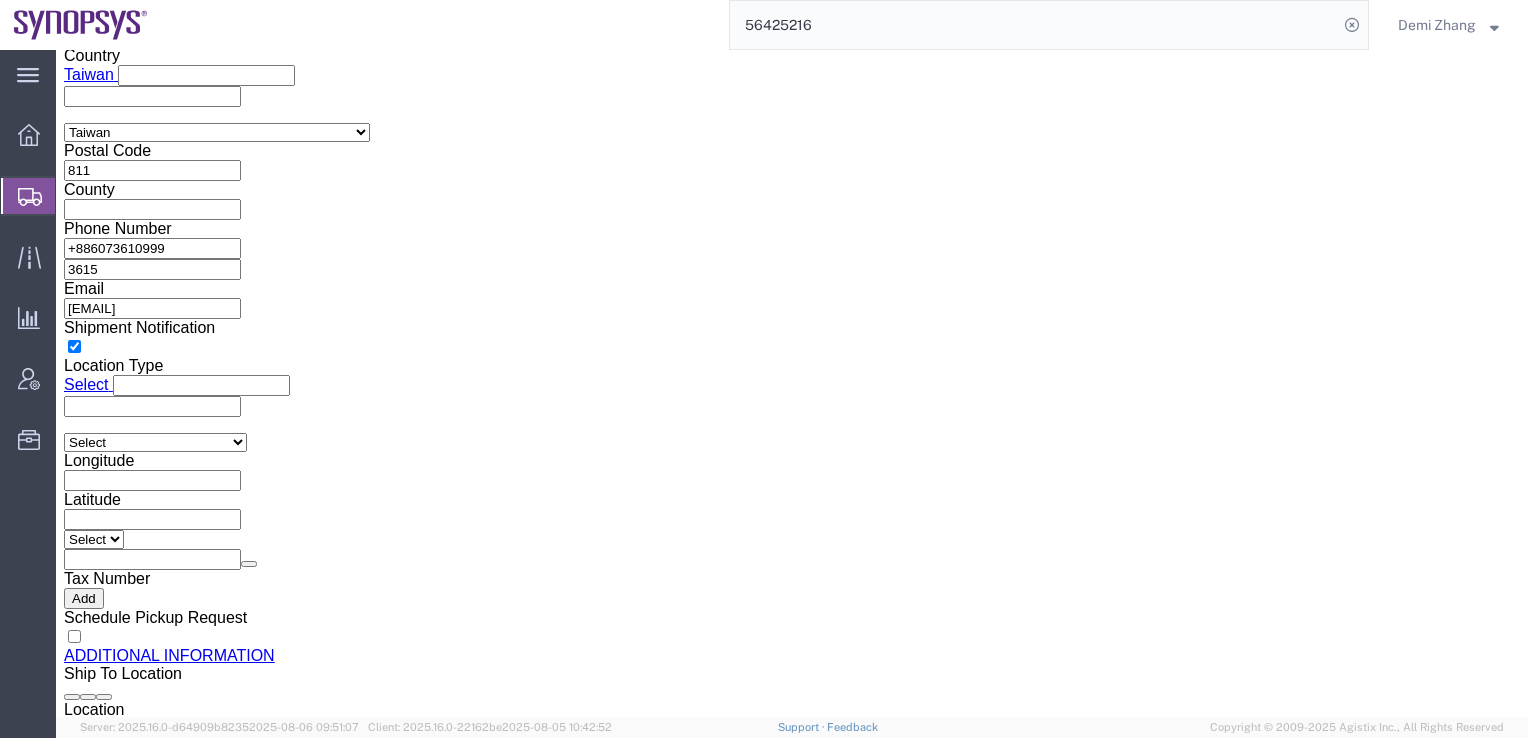 click on "Rate Shipment" 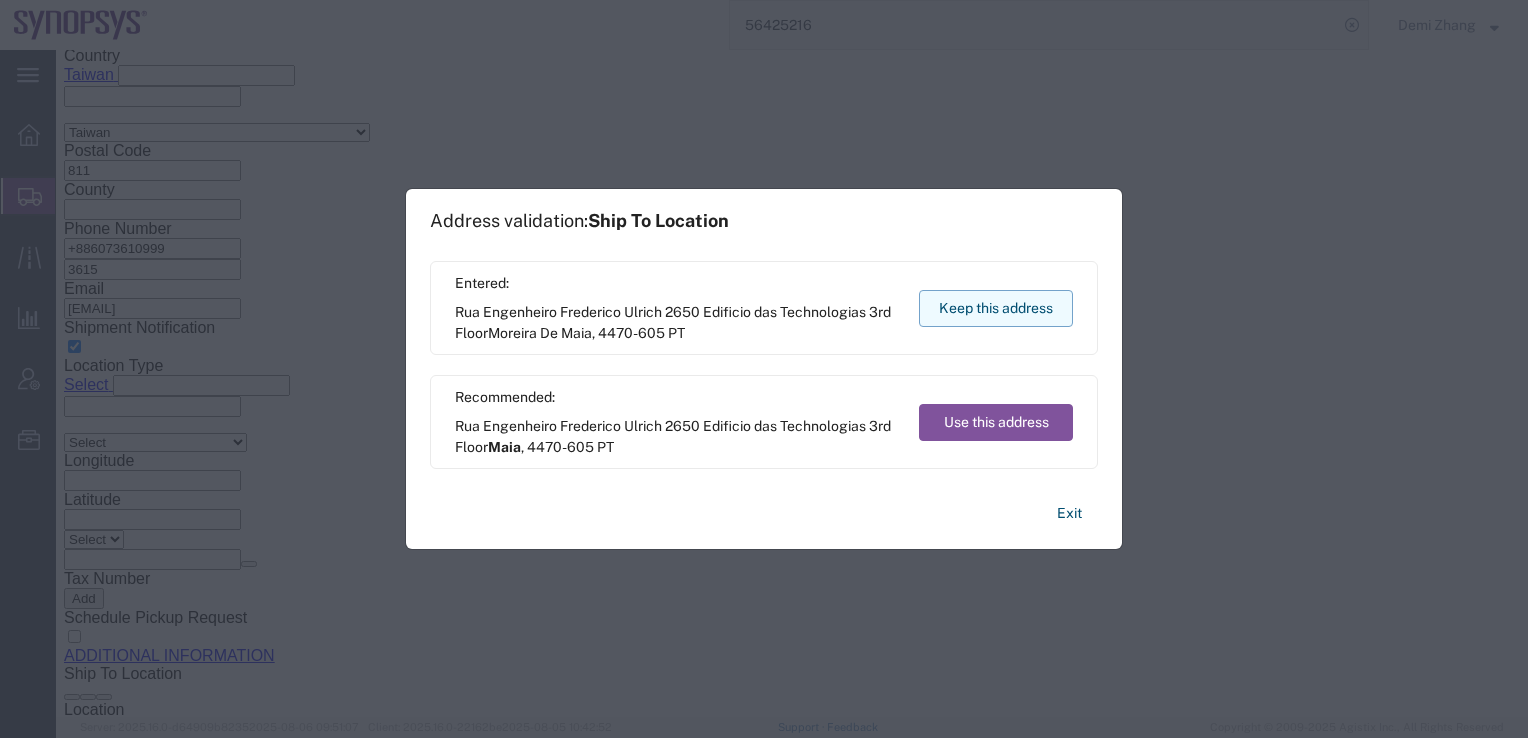 click on "Keep this address" 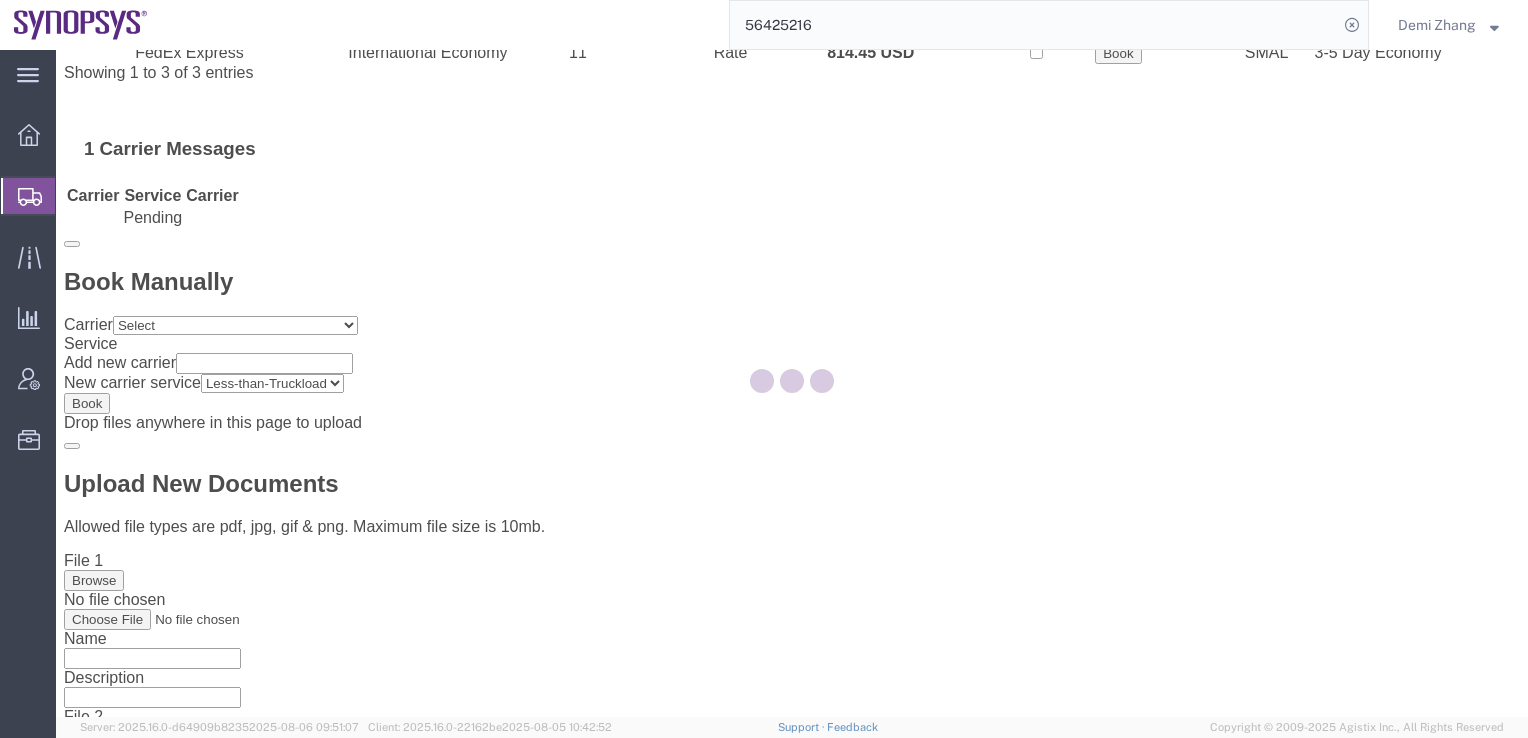 scroll, scrollTop: 0, scrollLeft: 0, axis: both 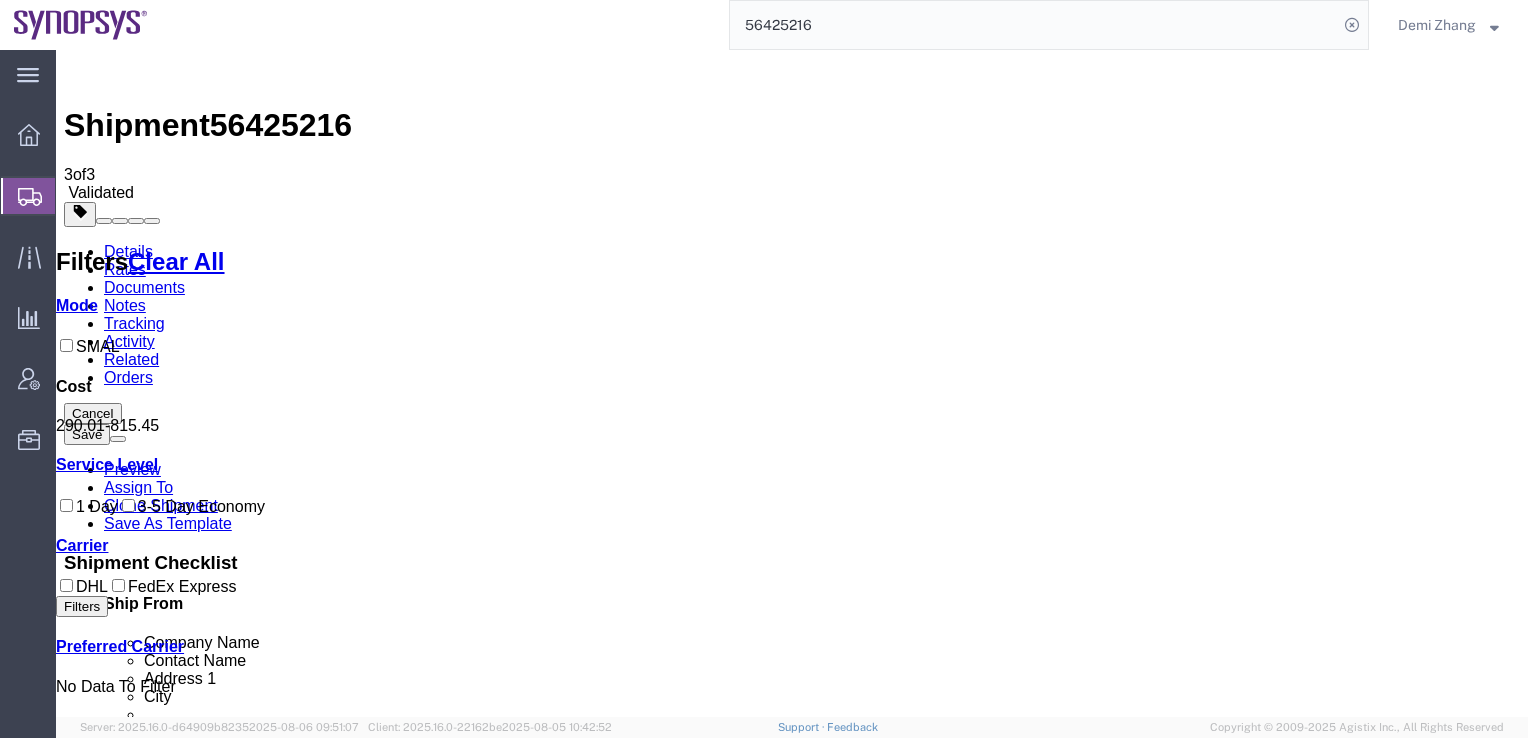 drag, startPoint x: 552, startPoint y: 230, endPoint x: 591, endPoint y: 237, distance: 39.623226 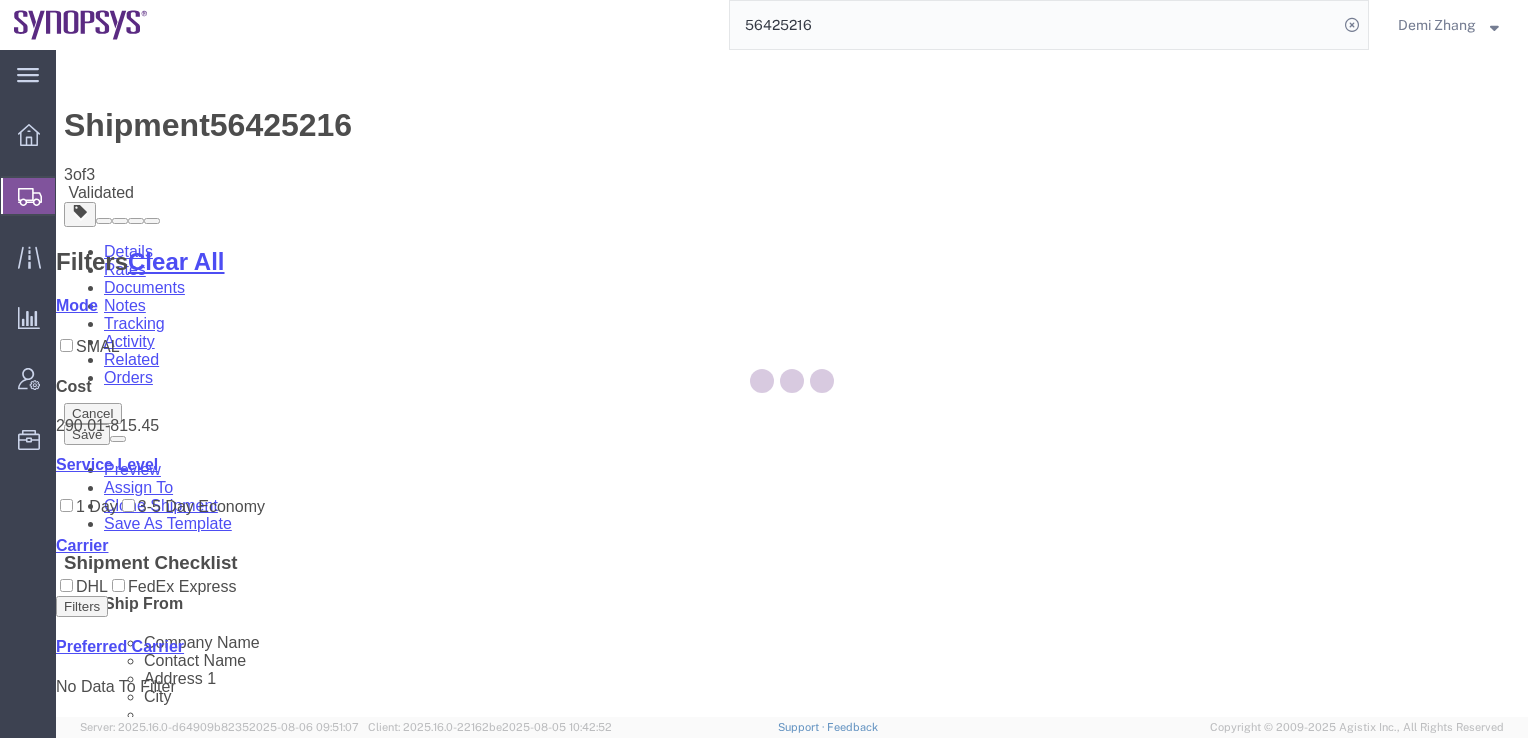 type 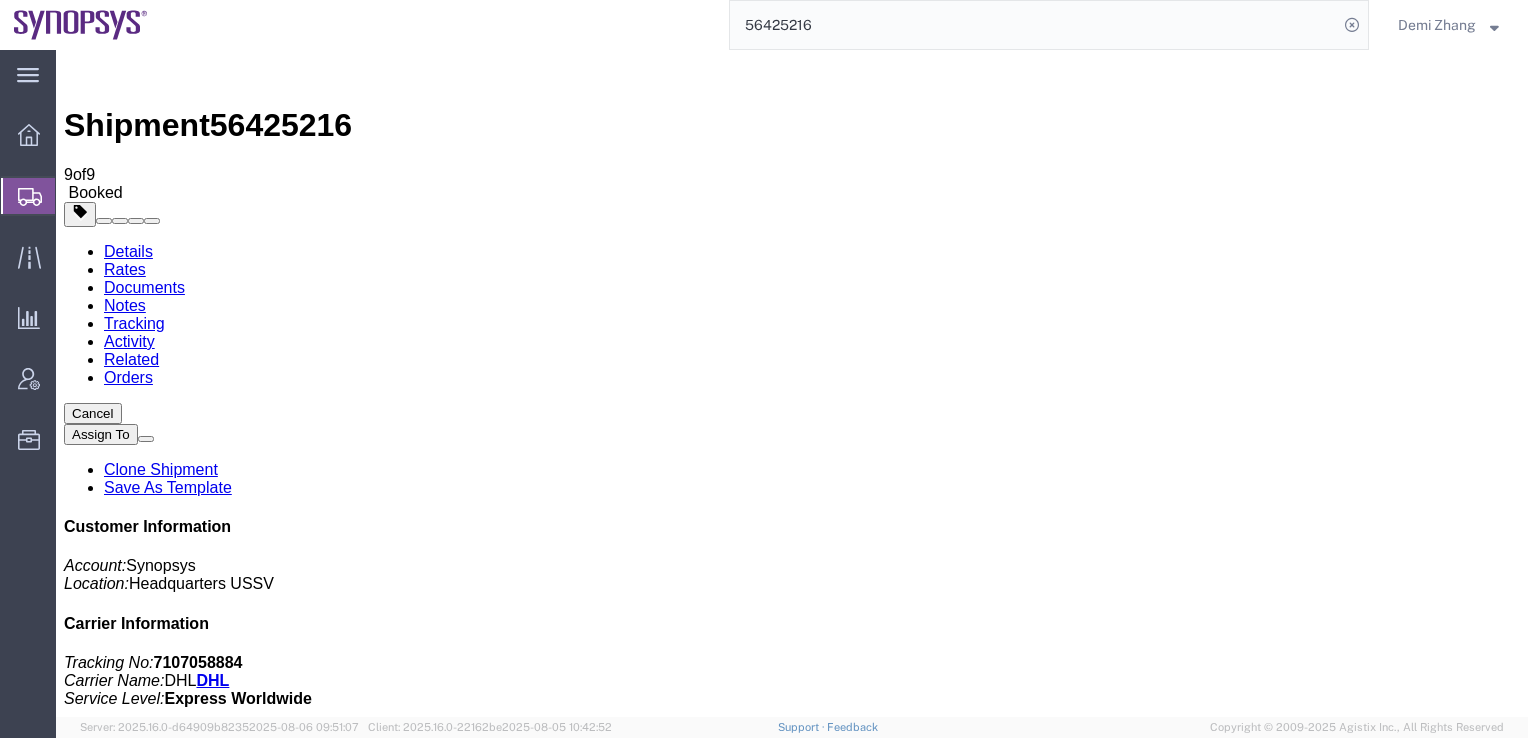 click on "PO_4800021416__Scy_B_.pdf" at bounding box center [245, 1951] 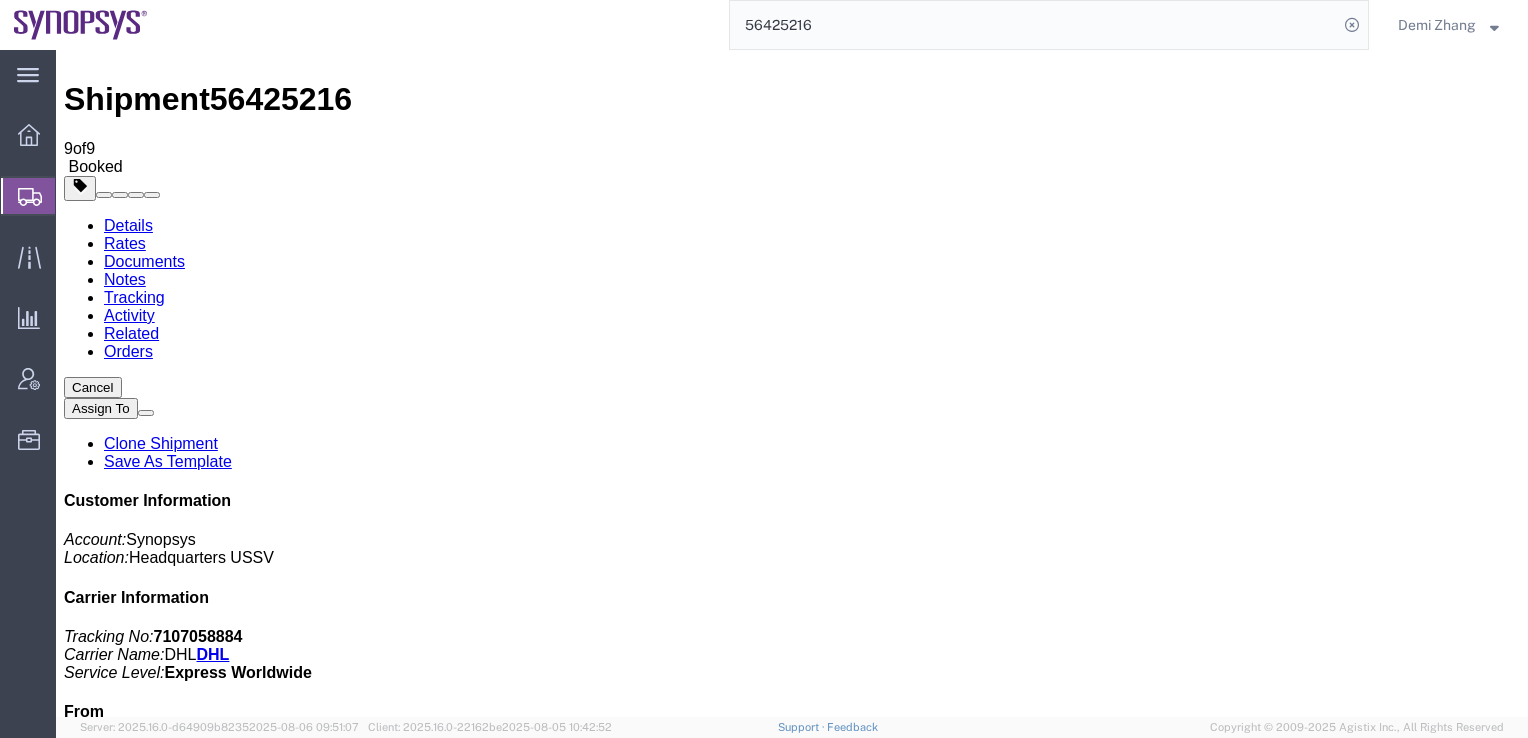 scroll, scrollTop: 0, scrollLeft: 0, axis: both 